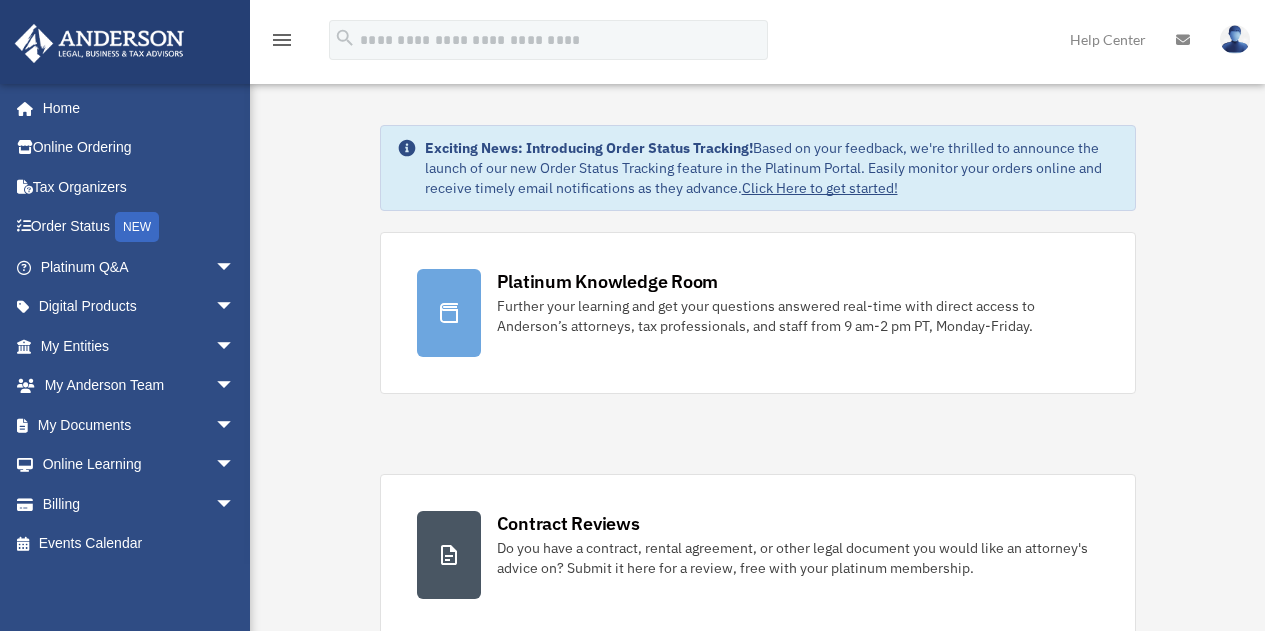 scroll, scrollTop: 0, scrollLeft: 0, axis: both 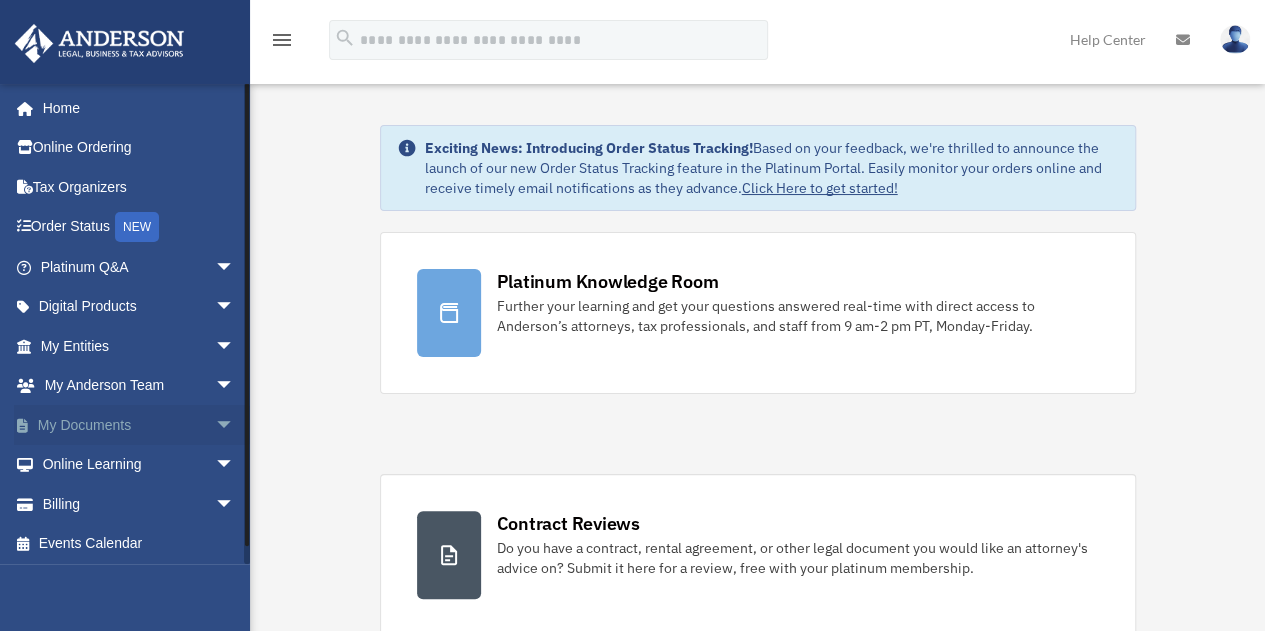 click on "arrow_drop_down" at bounding box center (235, 425) 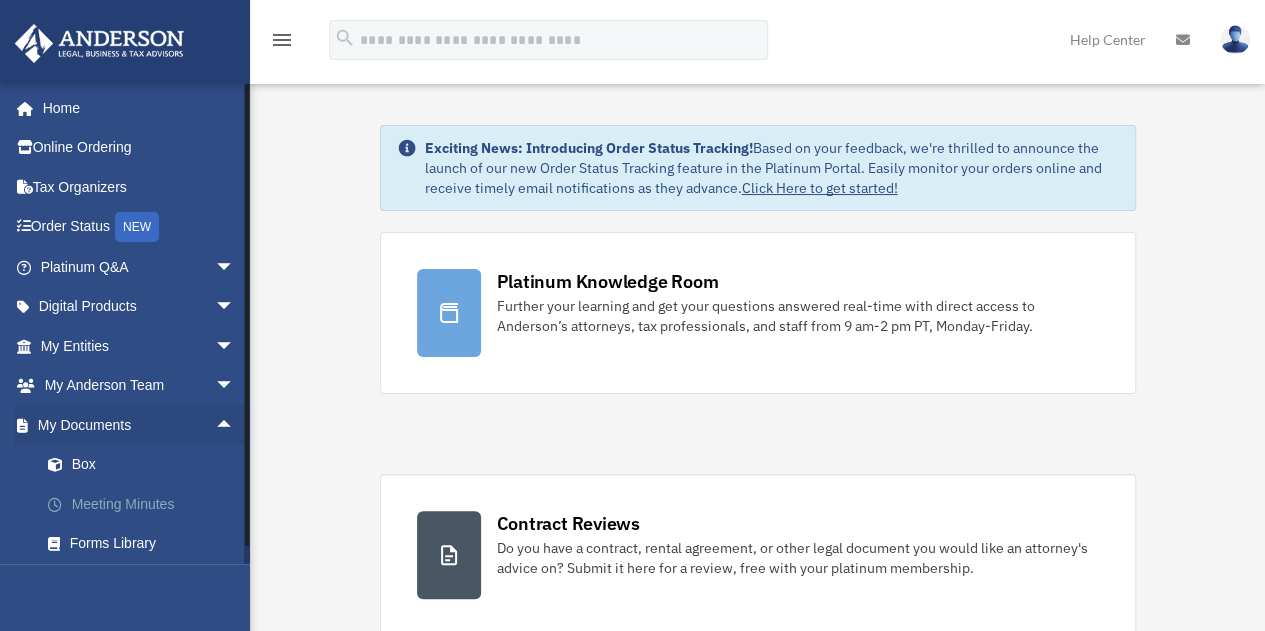 click on "Meeting Minutes" at bounding box center [146, 504] 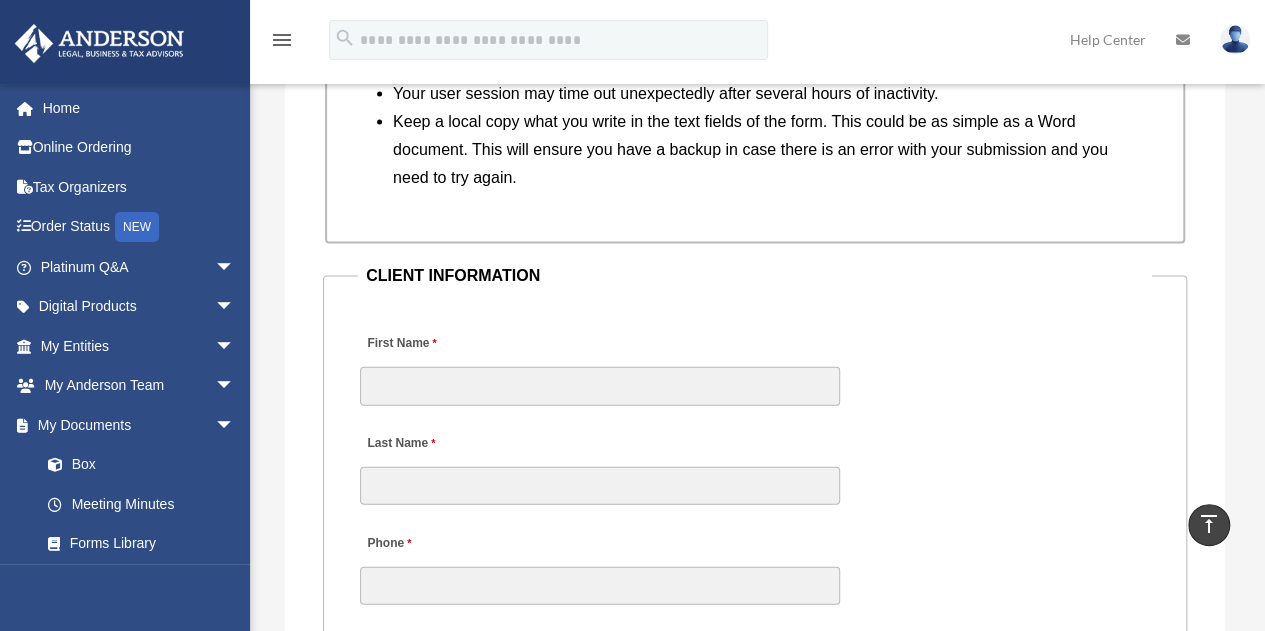 scroll, scrollTop: 2100, scrollLeft: 0, axis: vertical 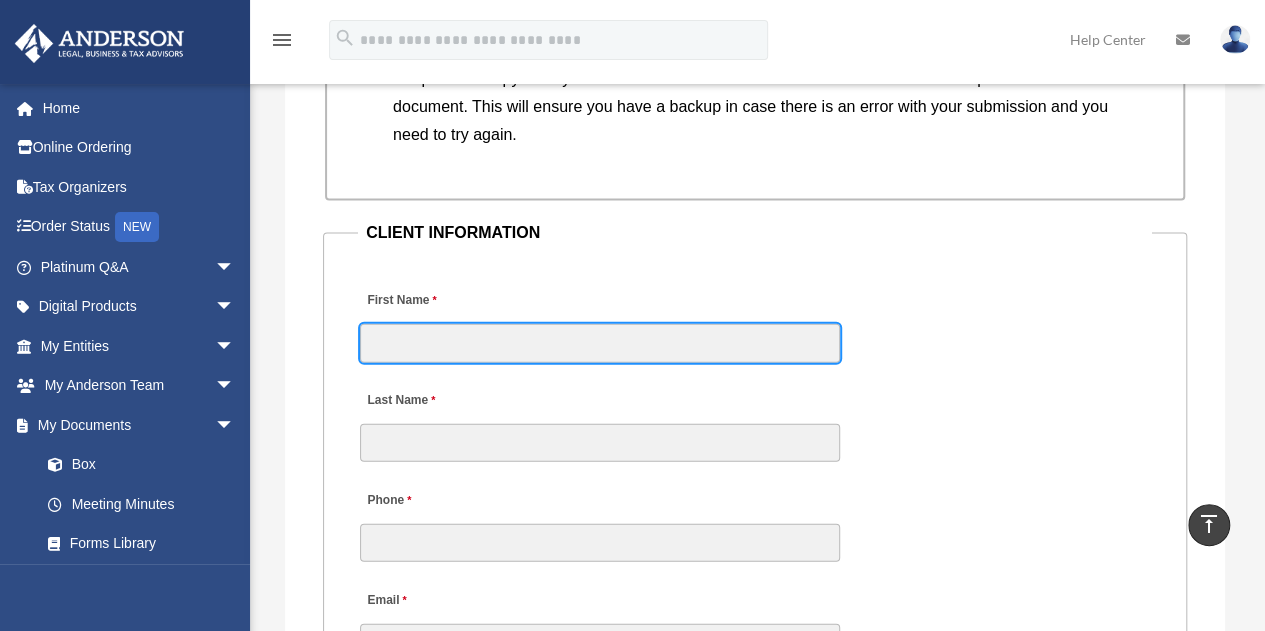 click on "First Name" at bounding box center [600, 343] 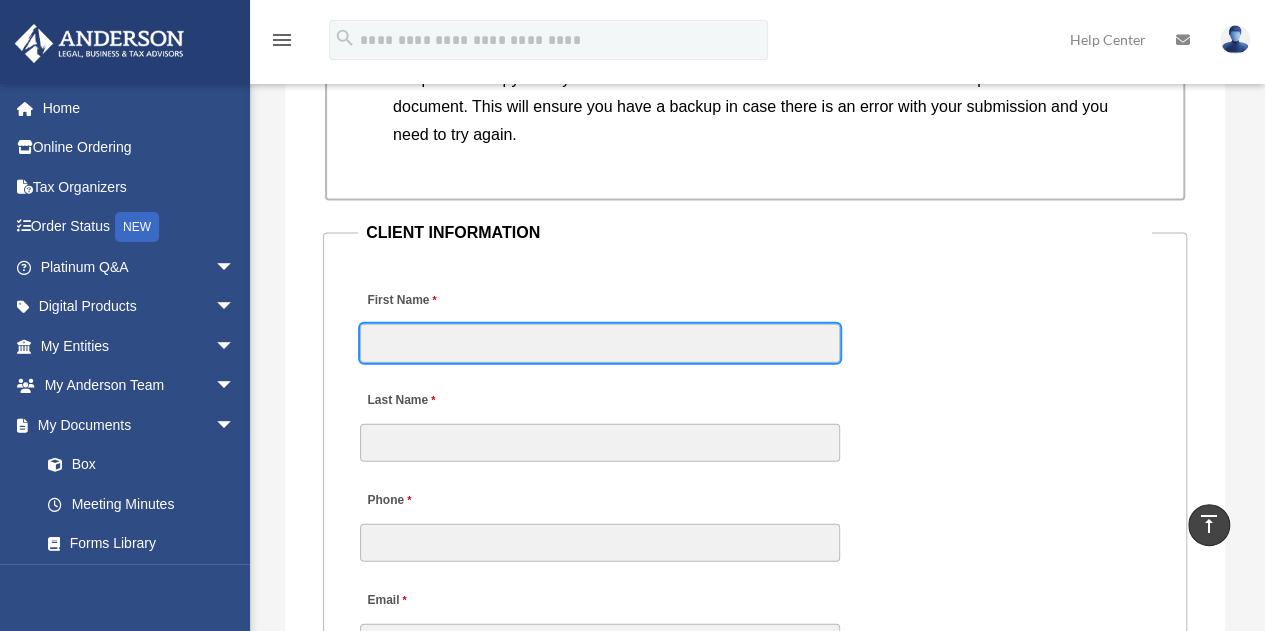 click on "First Name" at bounding box center [600, 343] 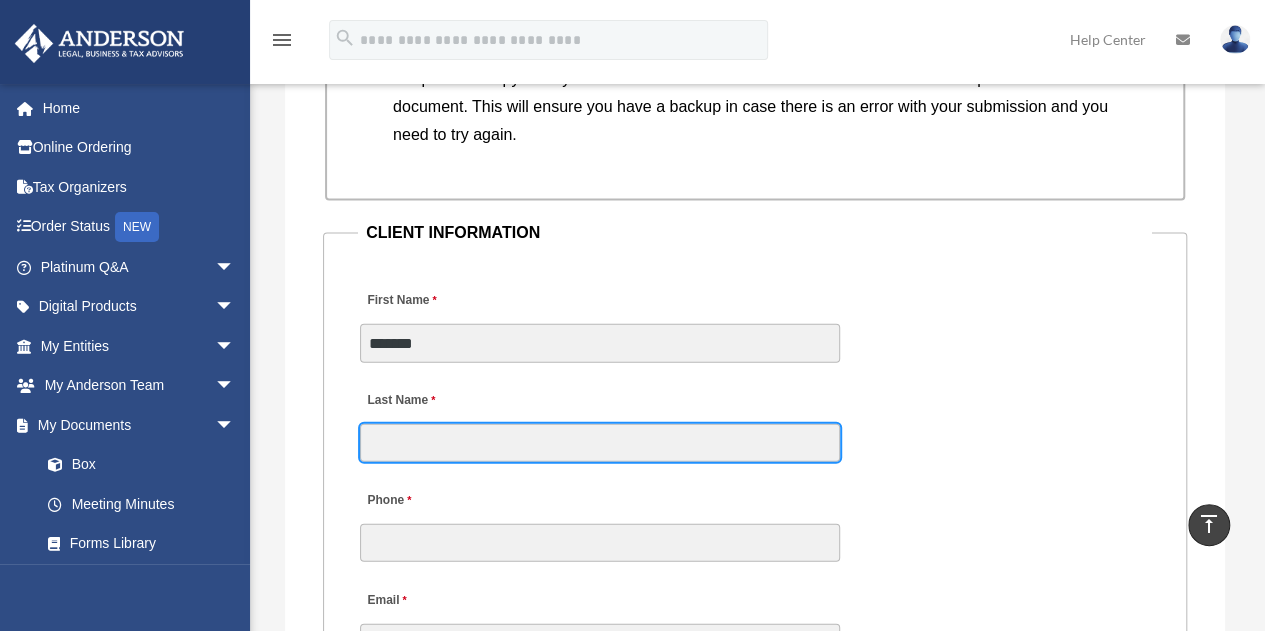 type on "****" 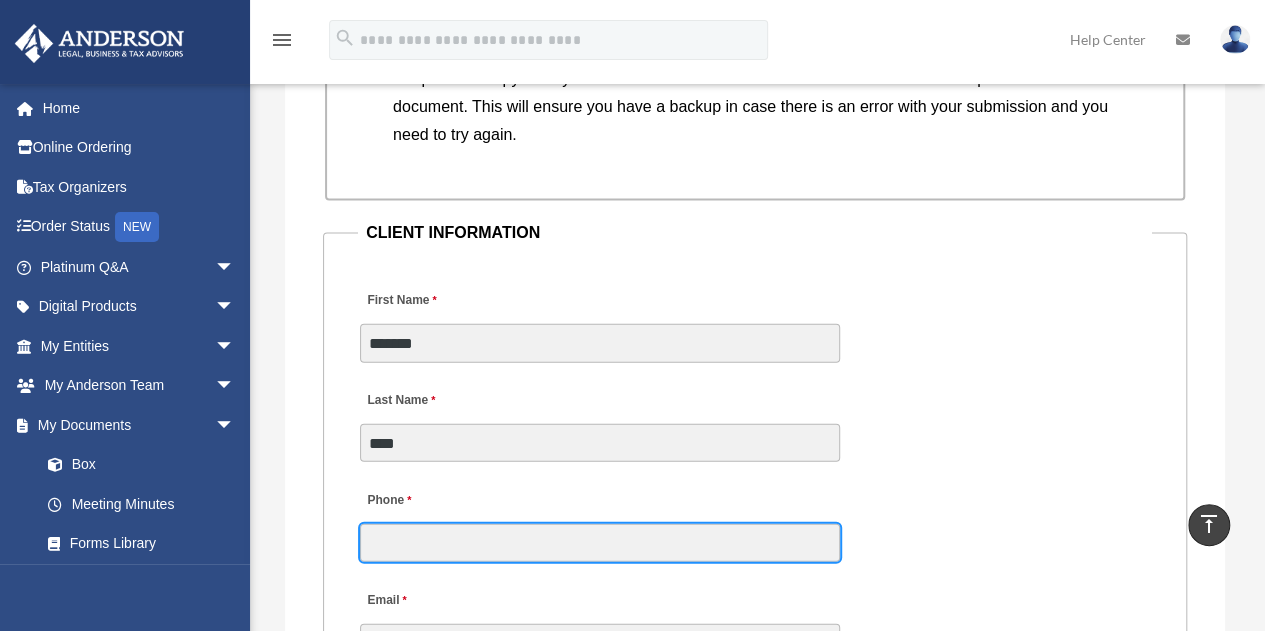type on "**********" 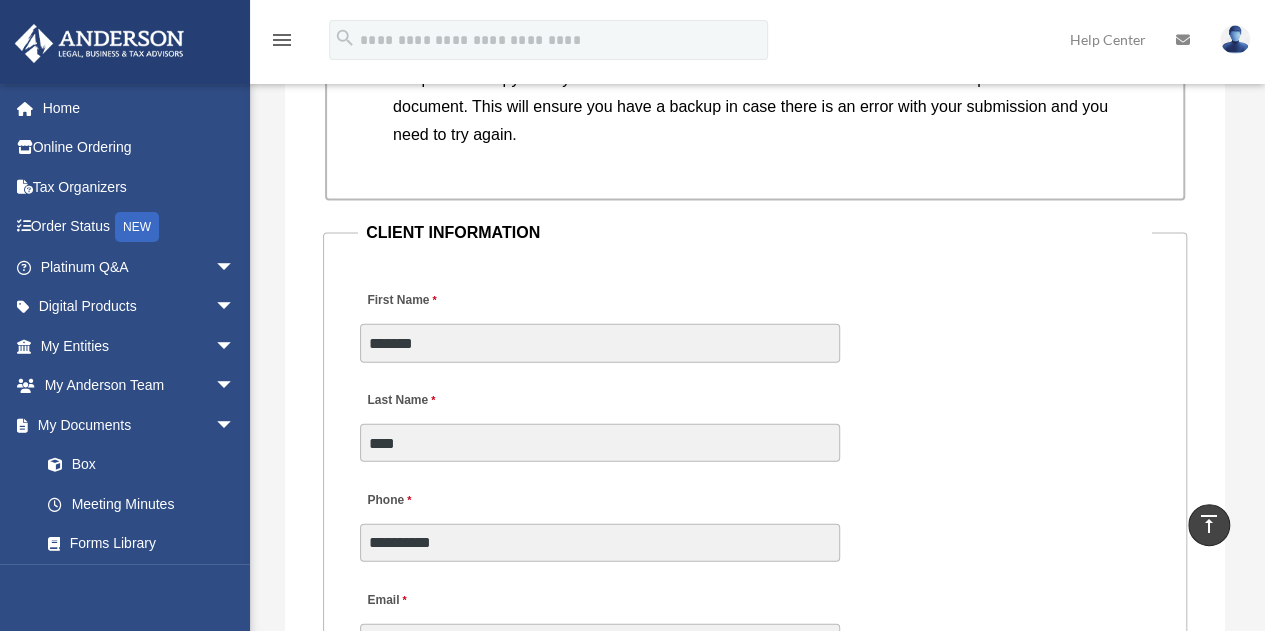 type on "**********" 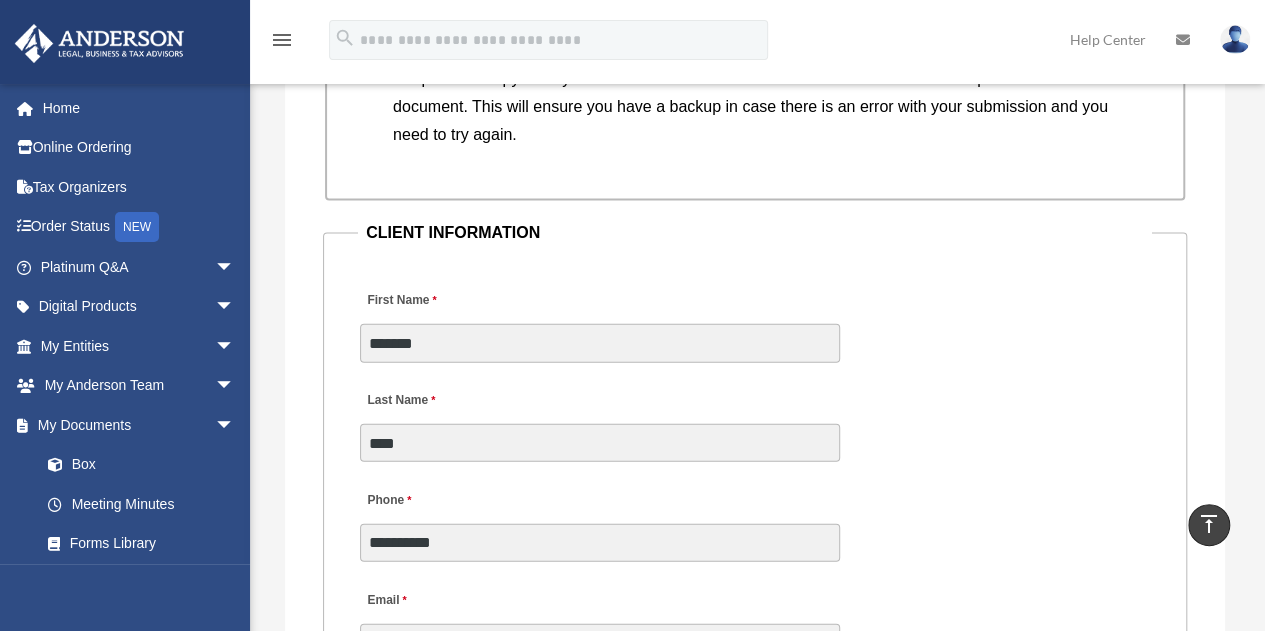 type on "**********" 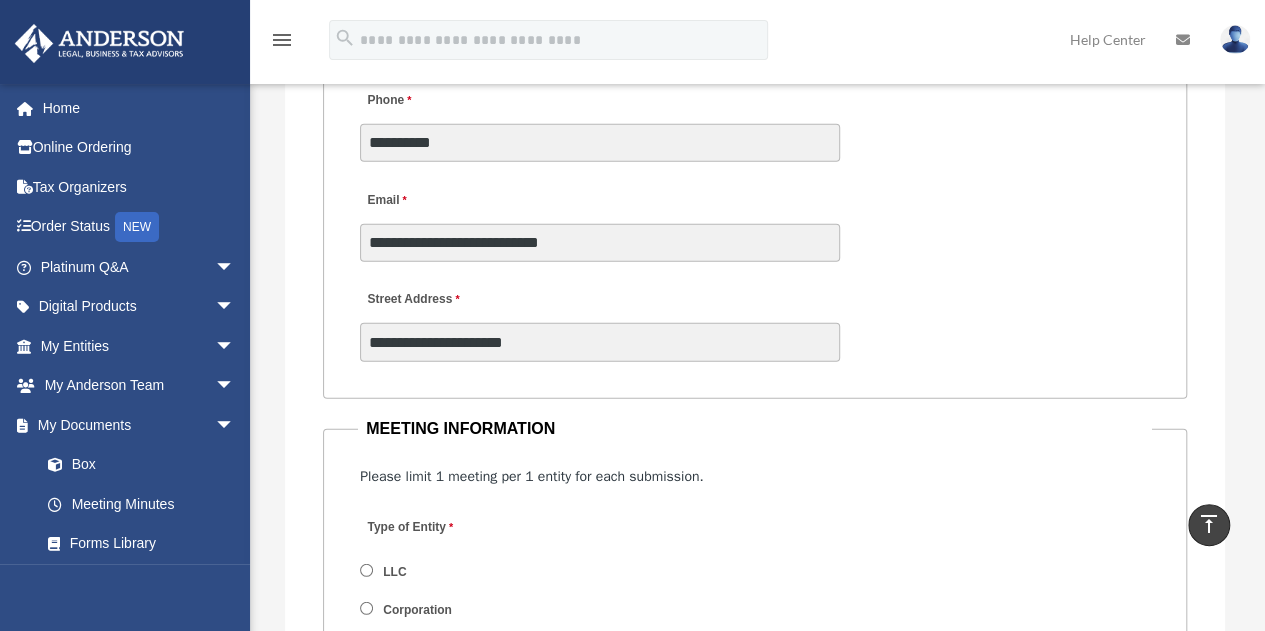 scroll, scrollTop: 2700, scrollLeft: 0, axis: vertical 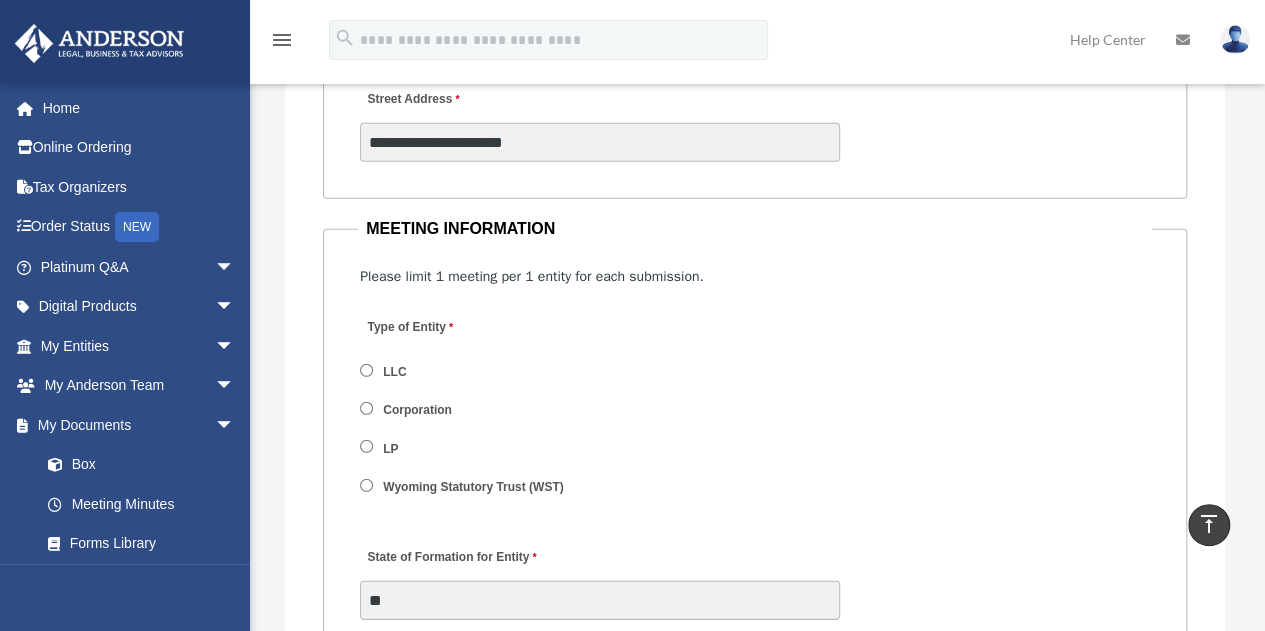click on "LLC" at bounding box center (395, 372) 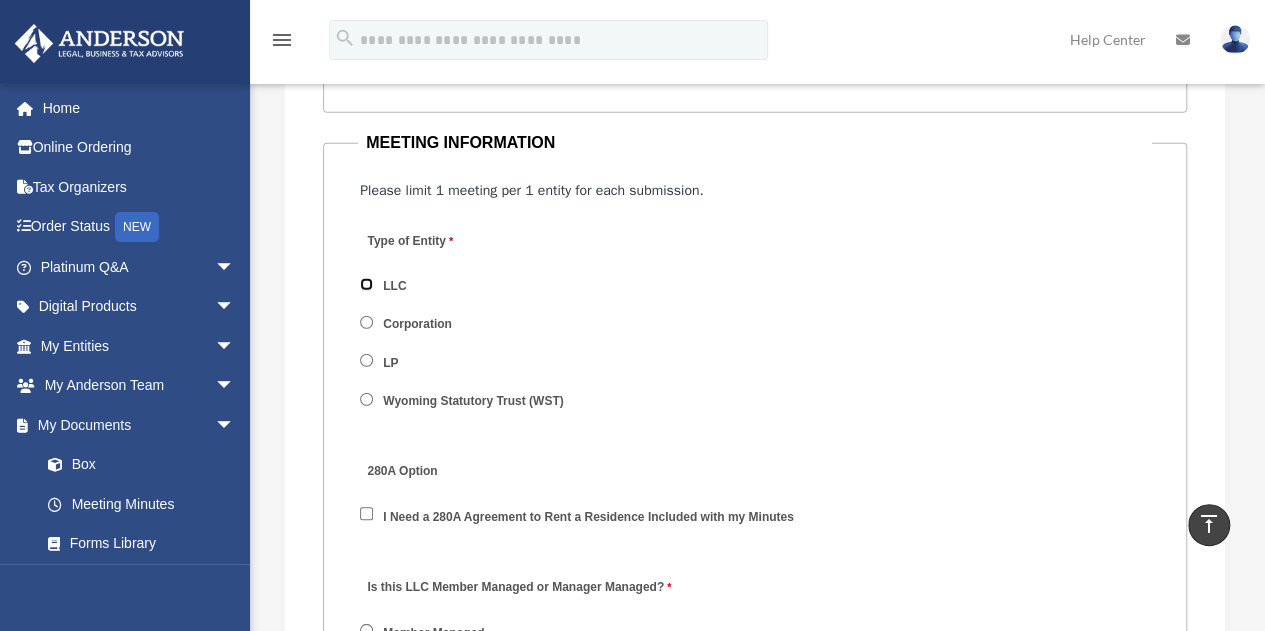 scroll, scrollTop: 2900, scrollLeft: 0, axis: vertical 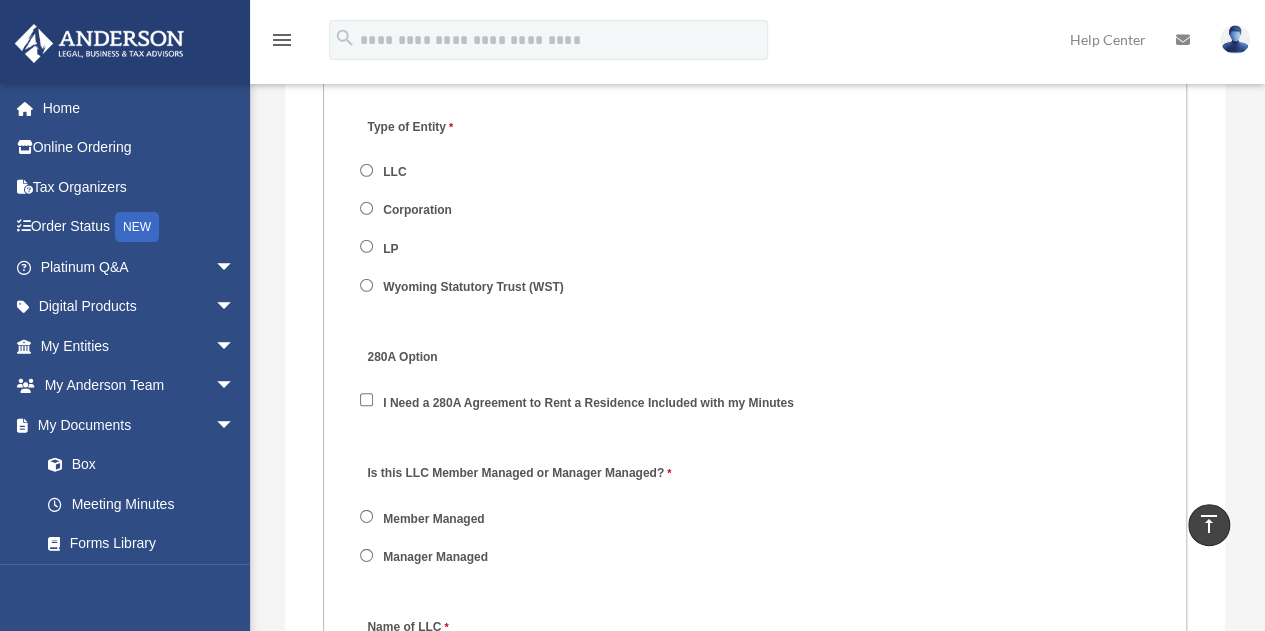 click on "Manager Managed" at bounding box center (436, 558) 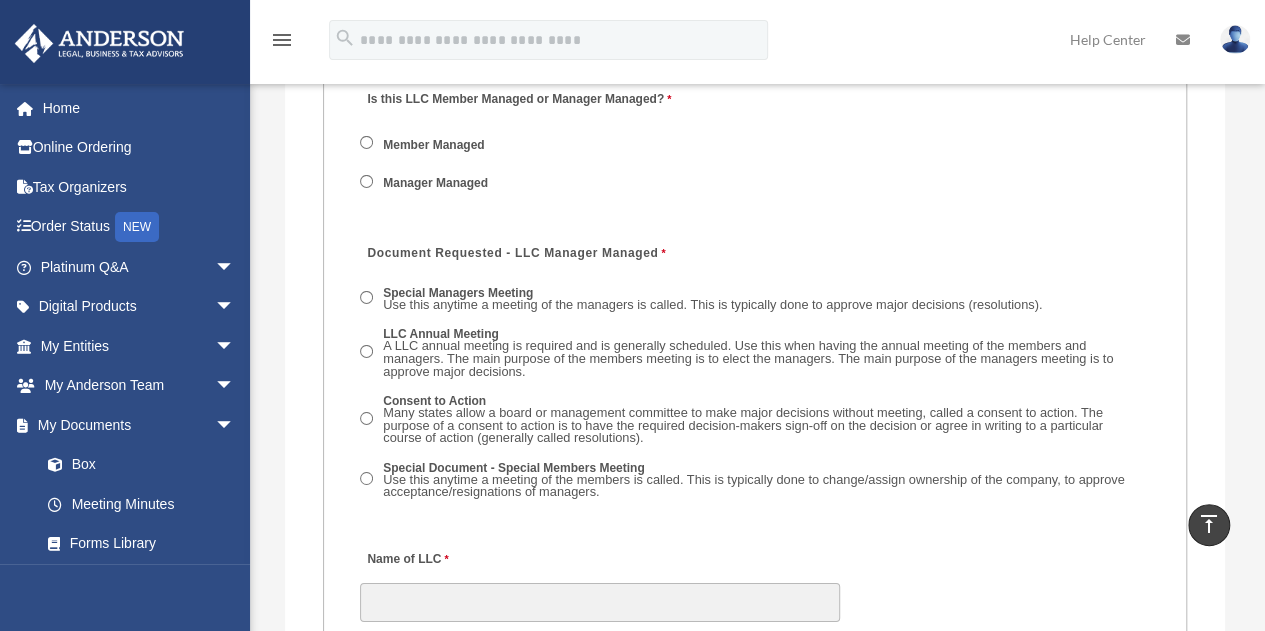 scroll, scrollTop: 3300, scrollLeft: 0, axis: vertical 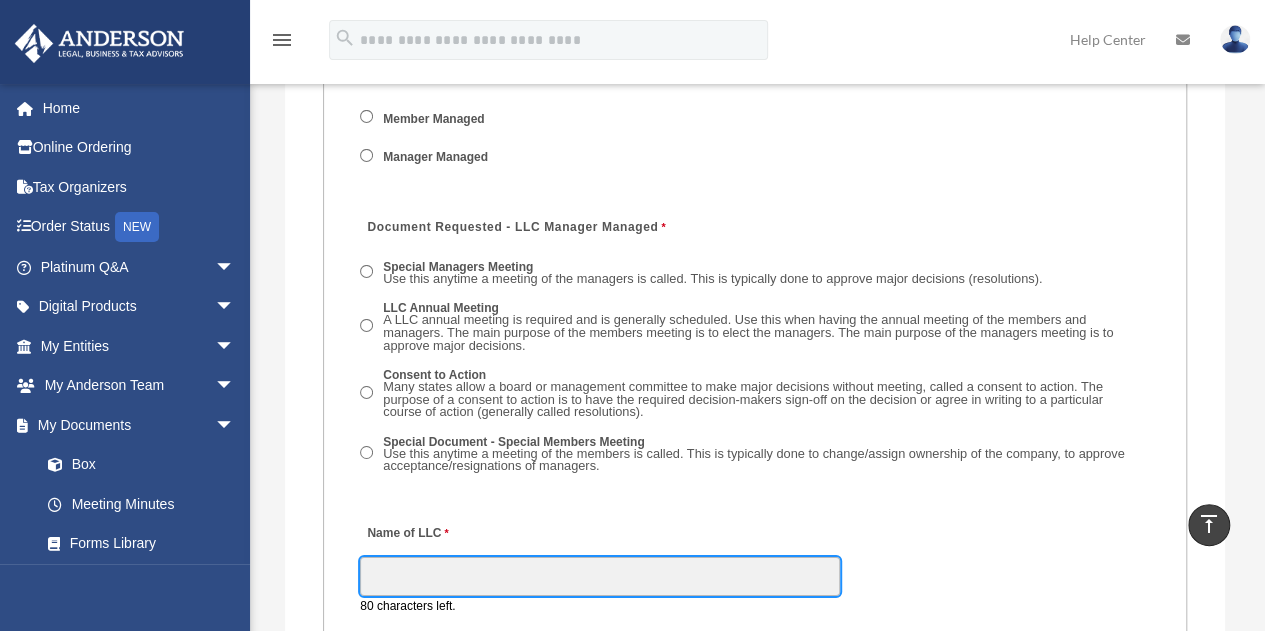 click on "Name of LLC" at bounding box center [600, 576] 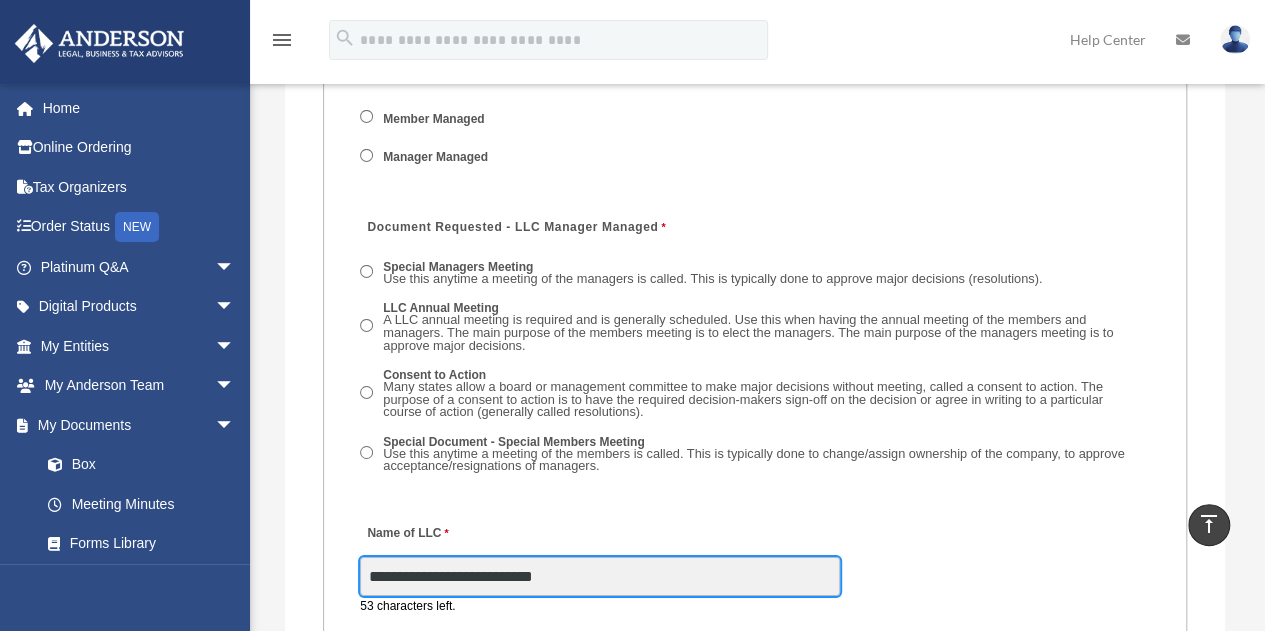 click on "**********" at bounding box center (600, 576) 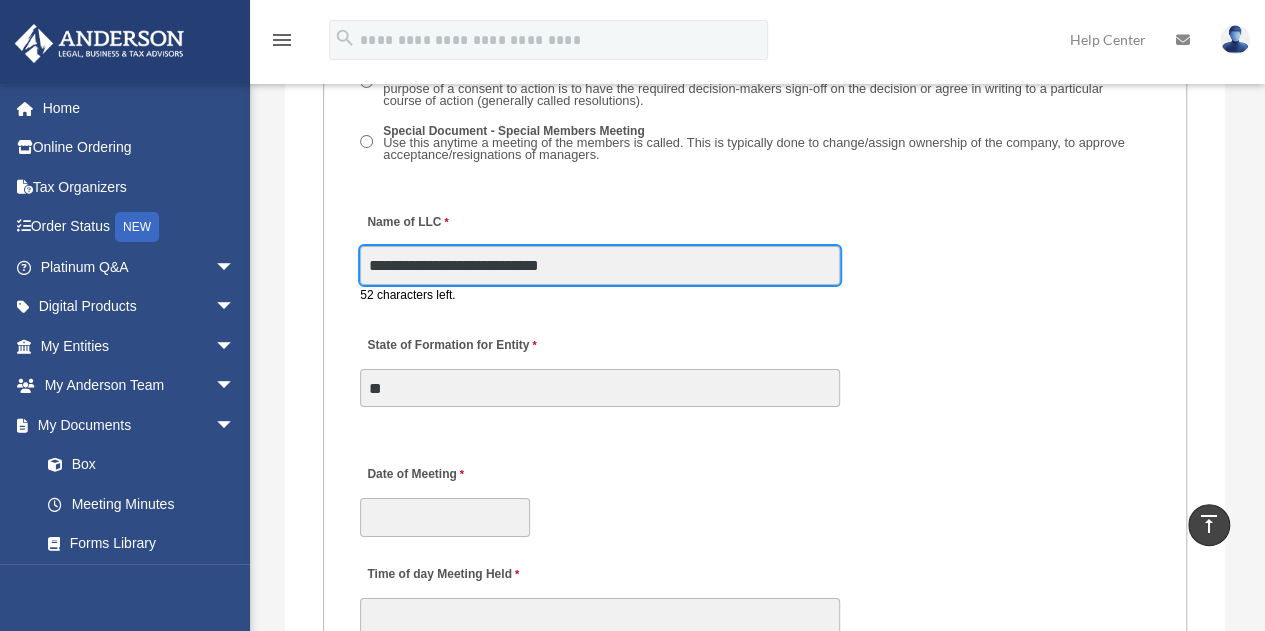 scroll, scrollTop: 3800, scrollLeft: 0, axis: vertical 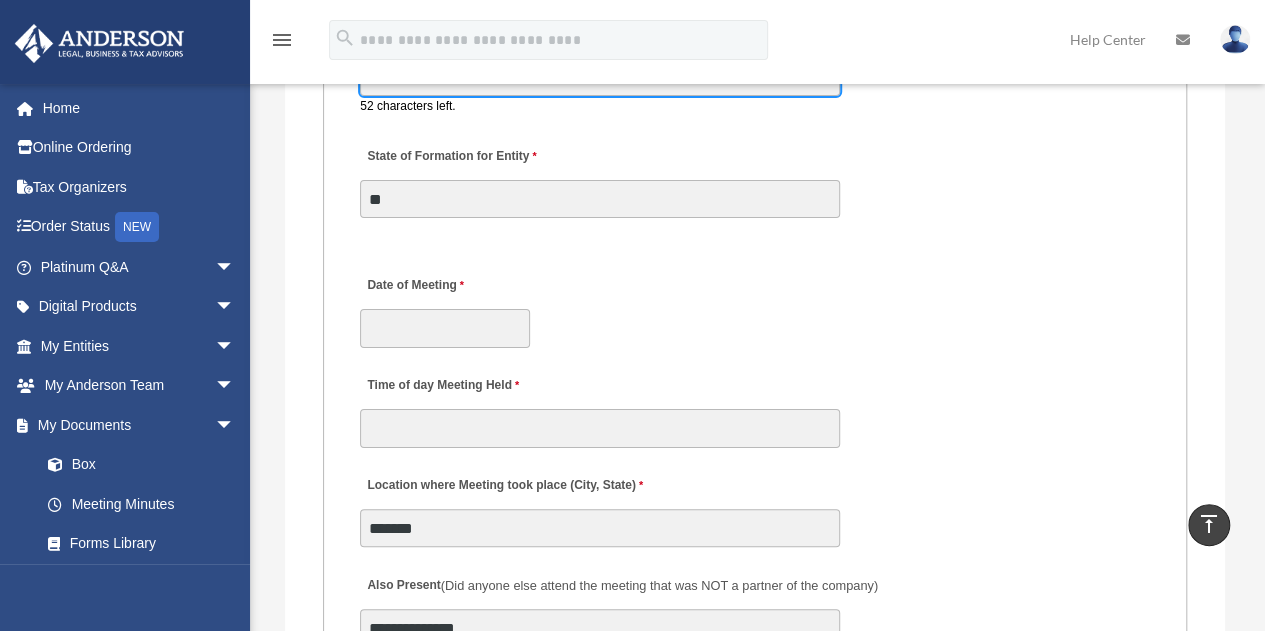 type on "**********" 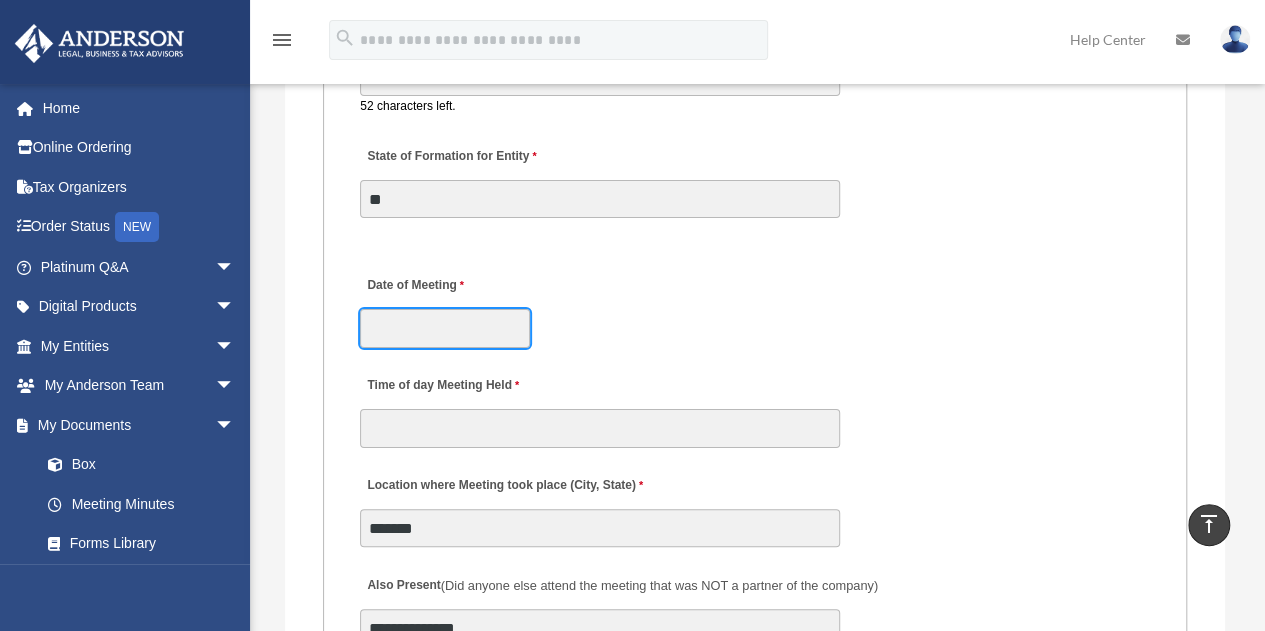 click on "X
Get a chance to win 6 months of Platinum for free just by filling out this
survey" at bounding box center (632, -618) 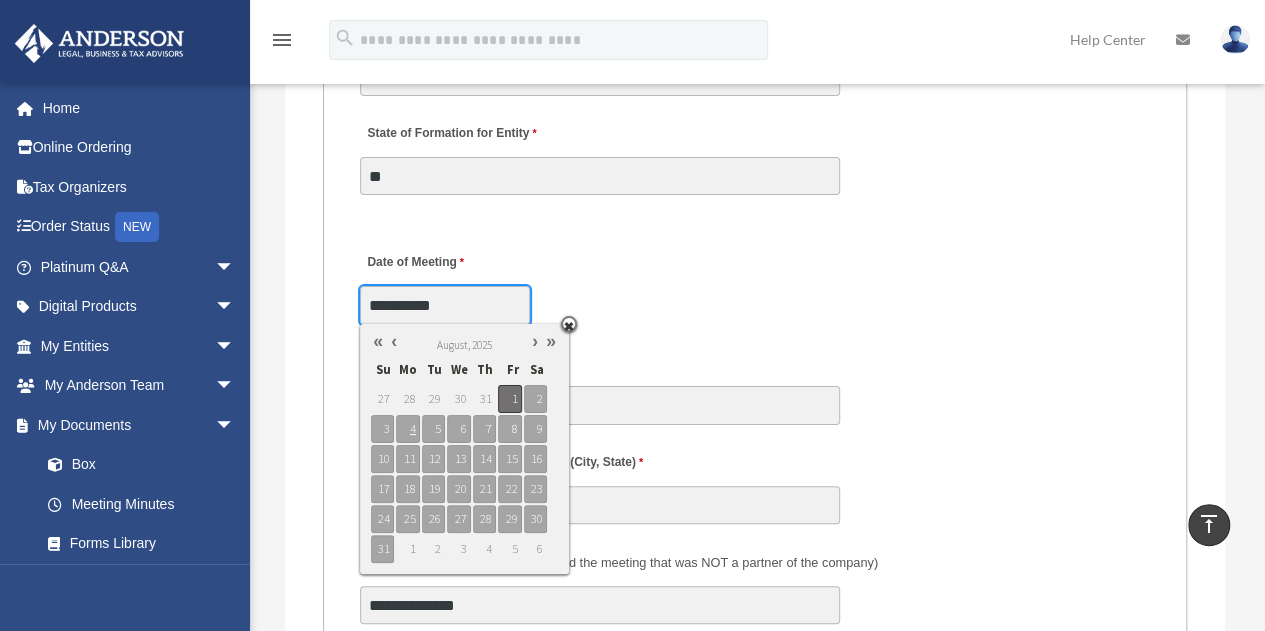 click on "1" at bounding box center (509, 399) 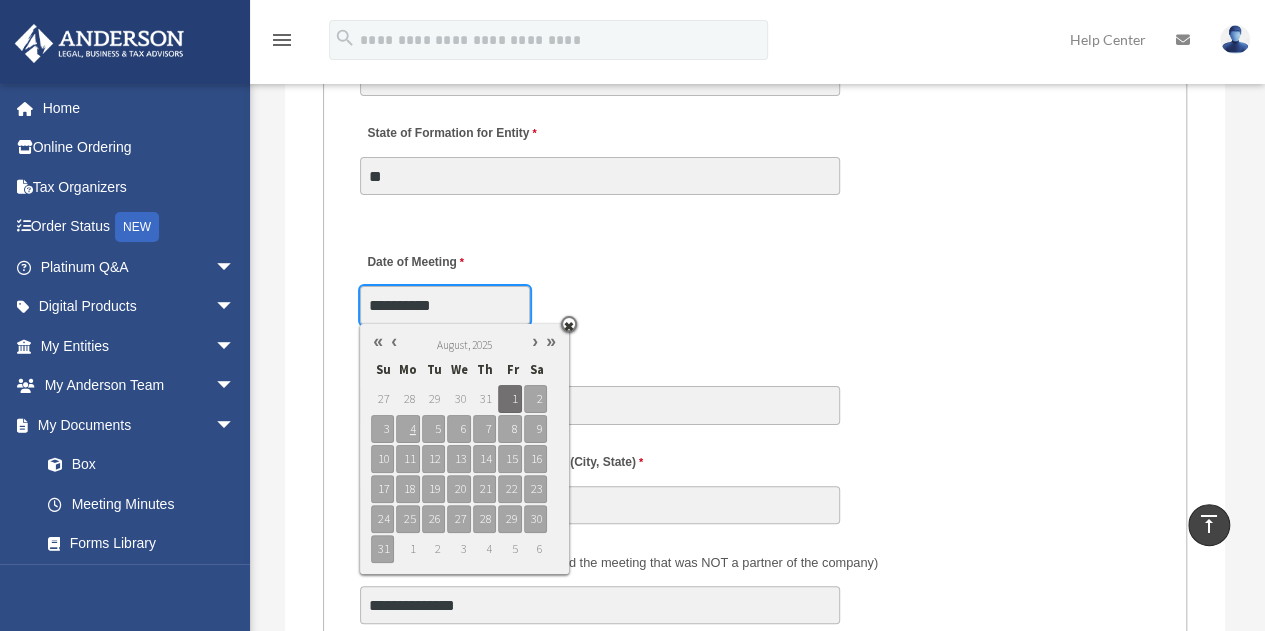scroll, scrollTop: 3900, scrollLeft: 0, axis: vertical 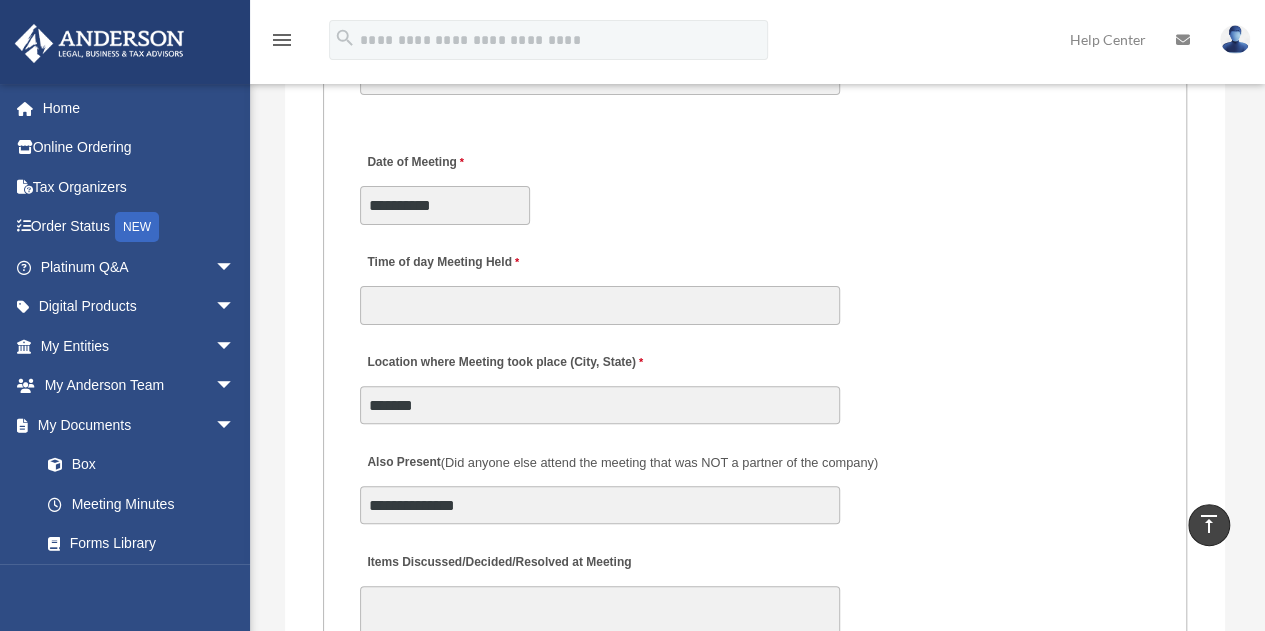 click on "Time of day Meeting Held" at bounding box center [755, 283] 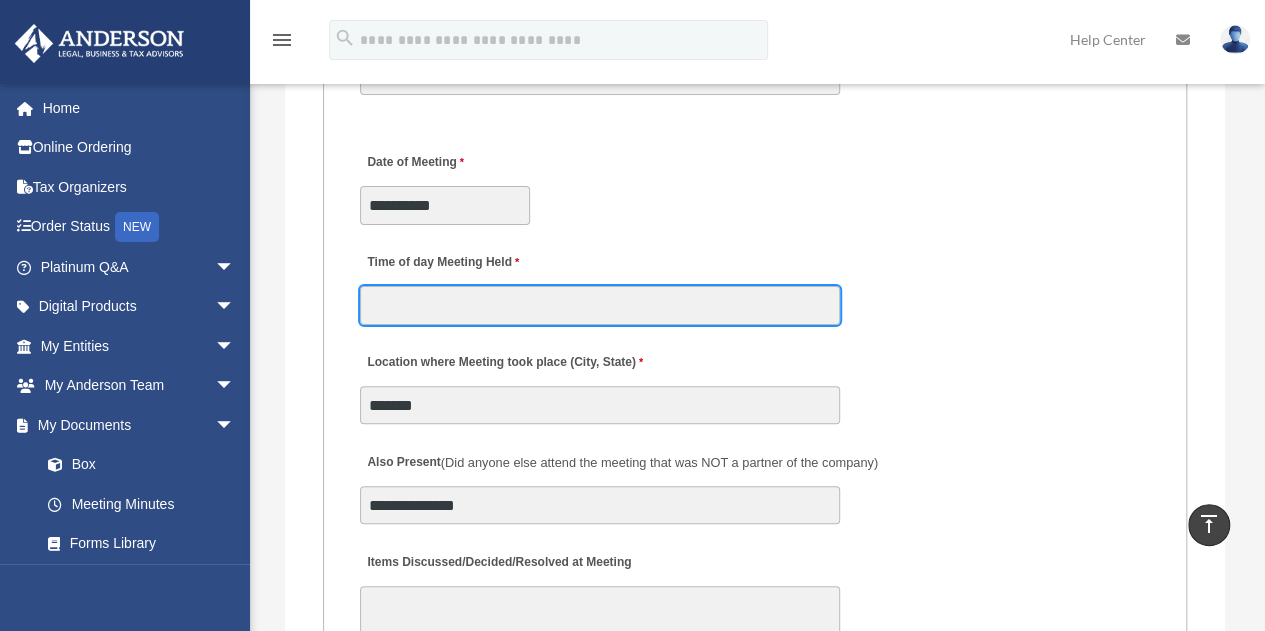 click on "Time of day Meeting Held" at bounding box center [600, 305] 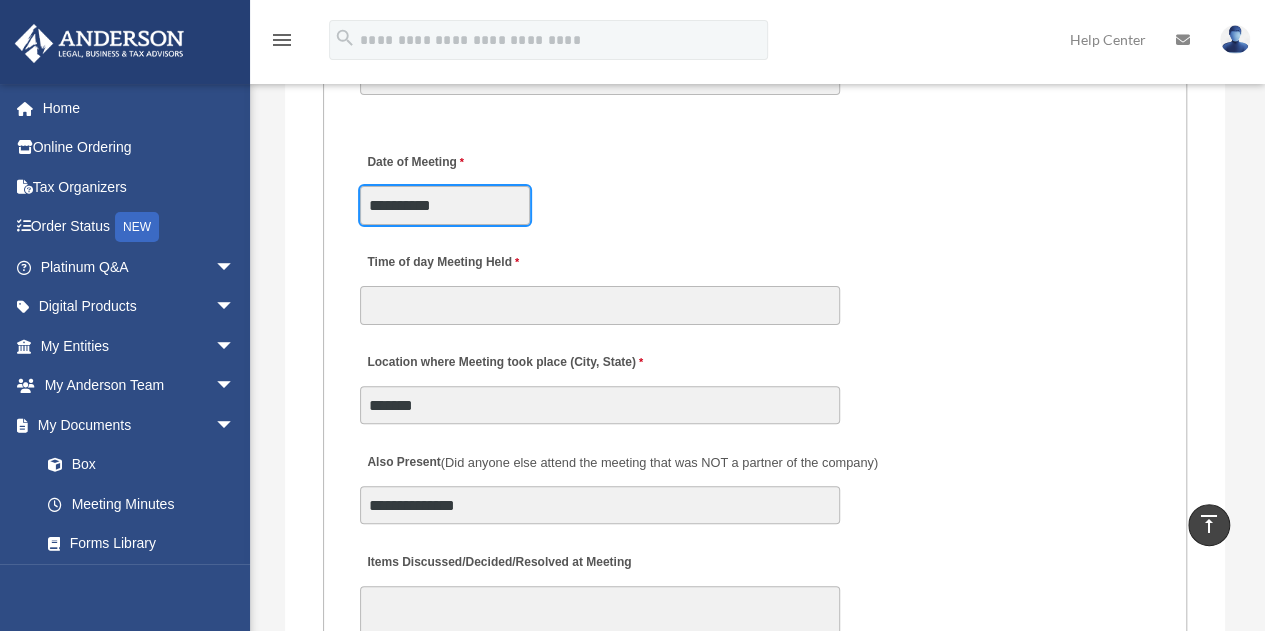 click on "**********" at bounding box center (445, 205) 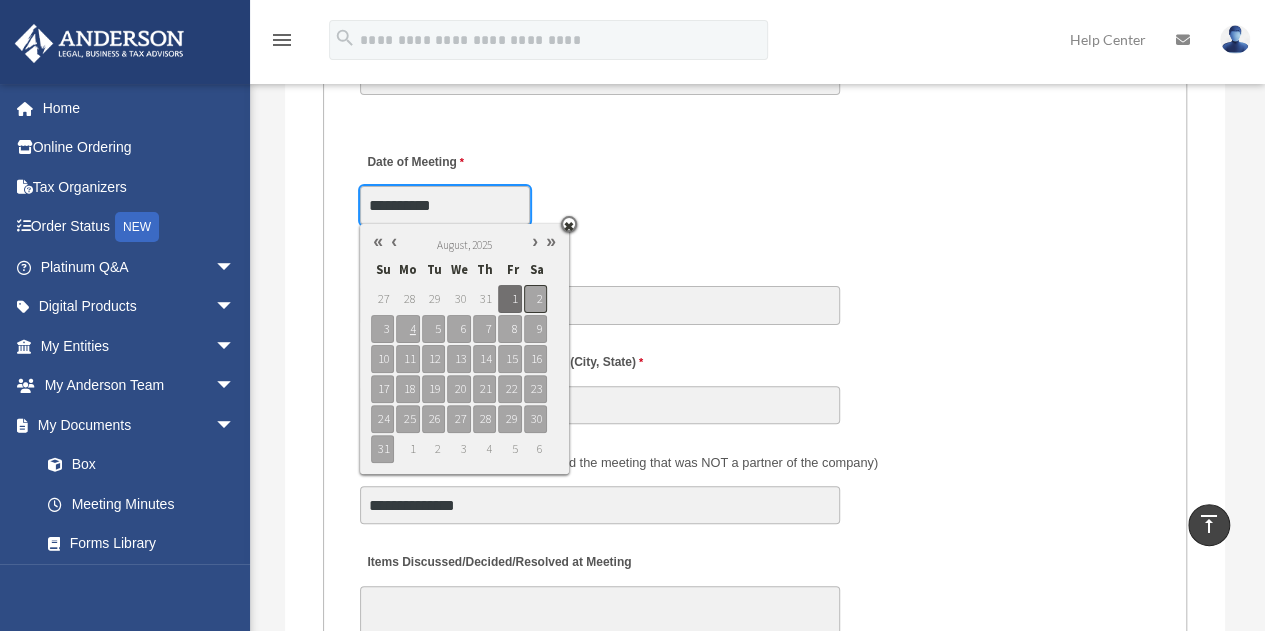 type on "**********" 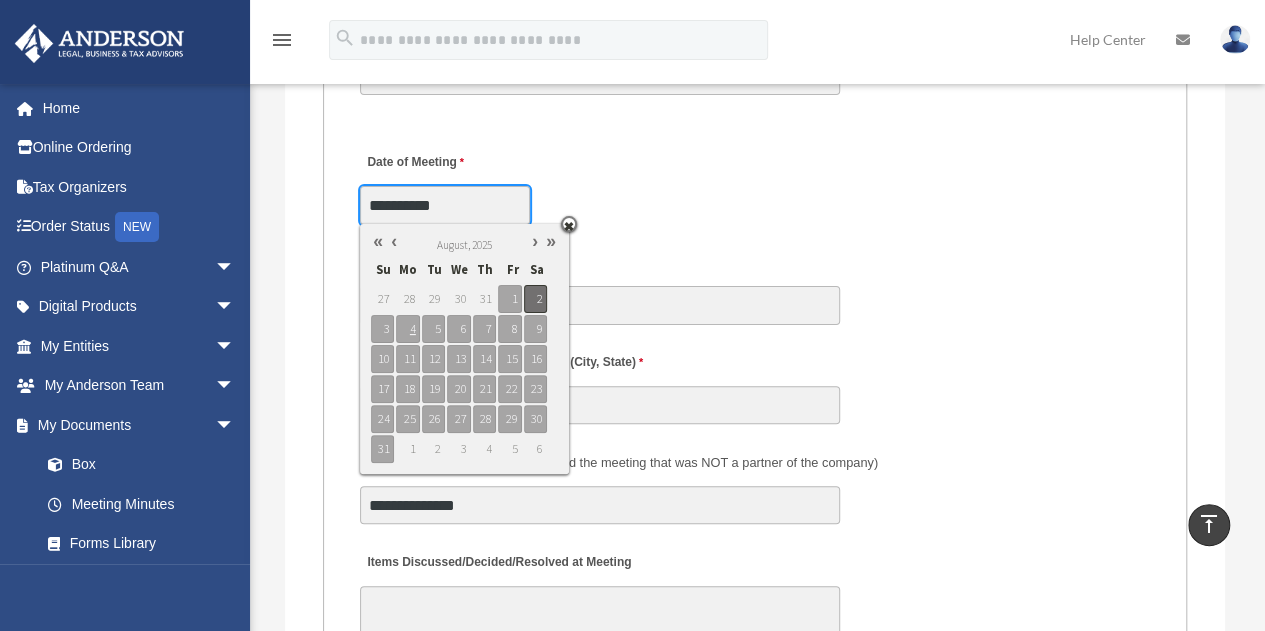 click on "2" at bounding box center (535, 299) 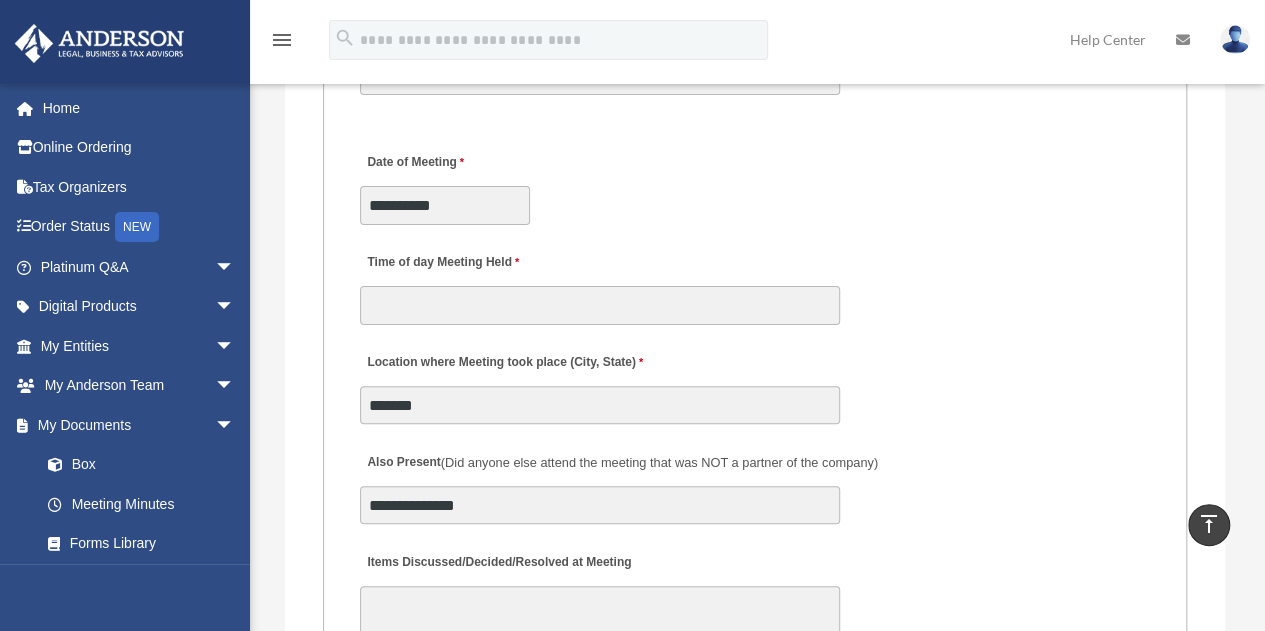 click on "**********" at bounding box center (755, 183) 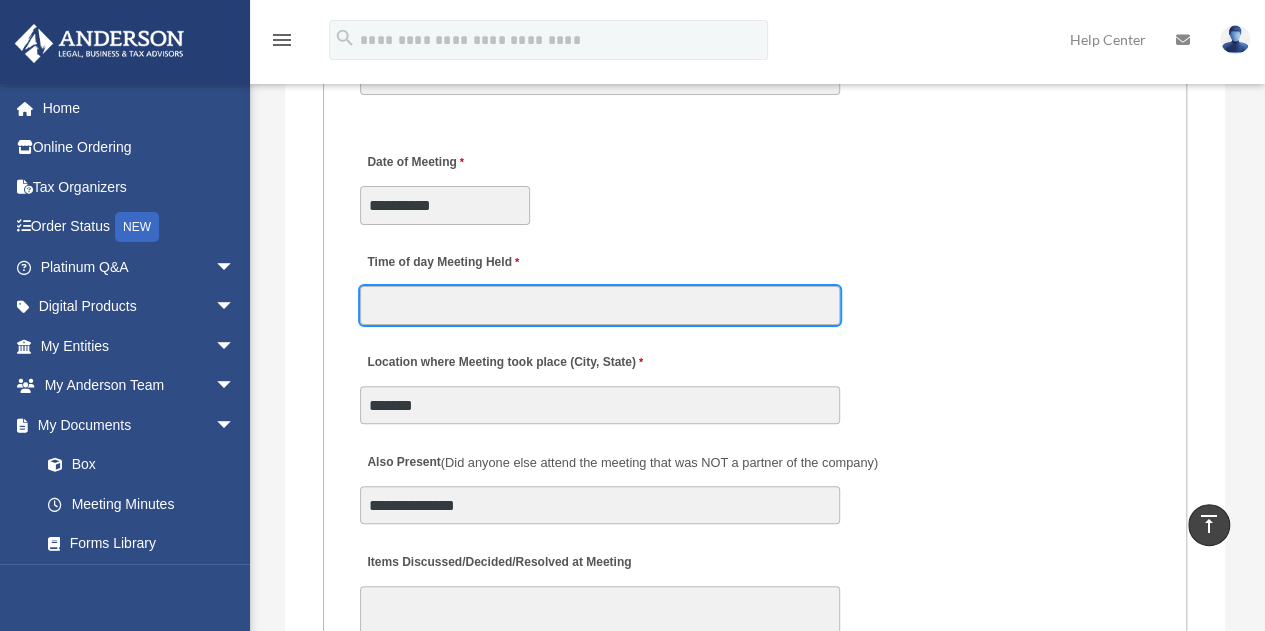 click on "Time of day Meeting Held" at bounding box center (600, 305) 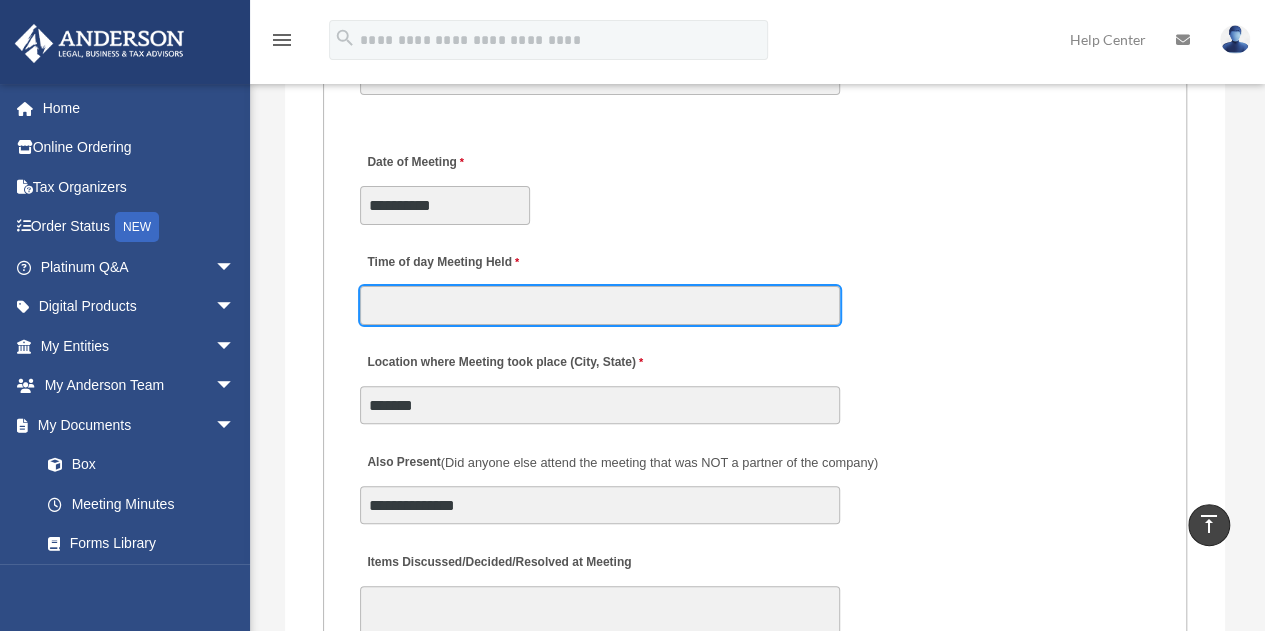 click on "Time of day Meeting Held" at bounding box center [600, 305] 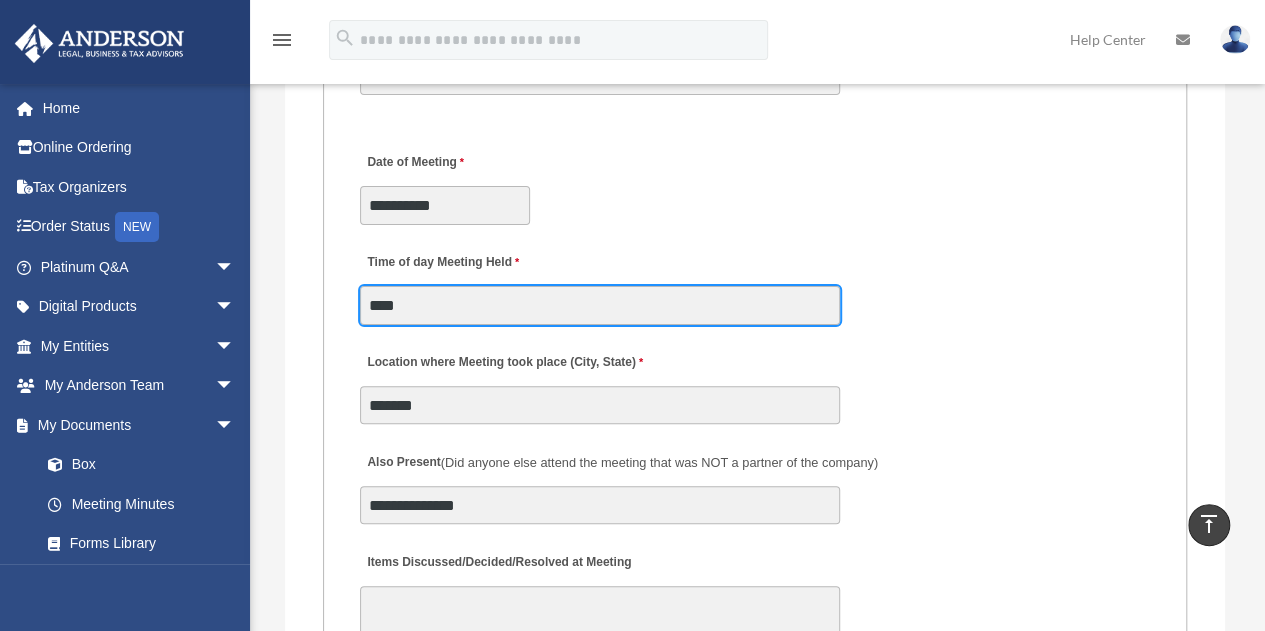 type on "****" 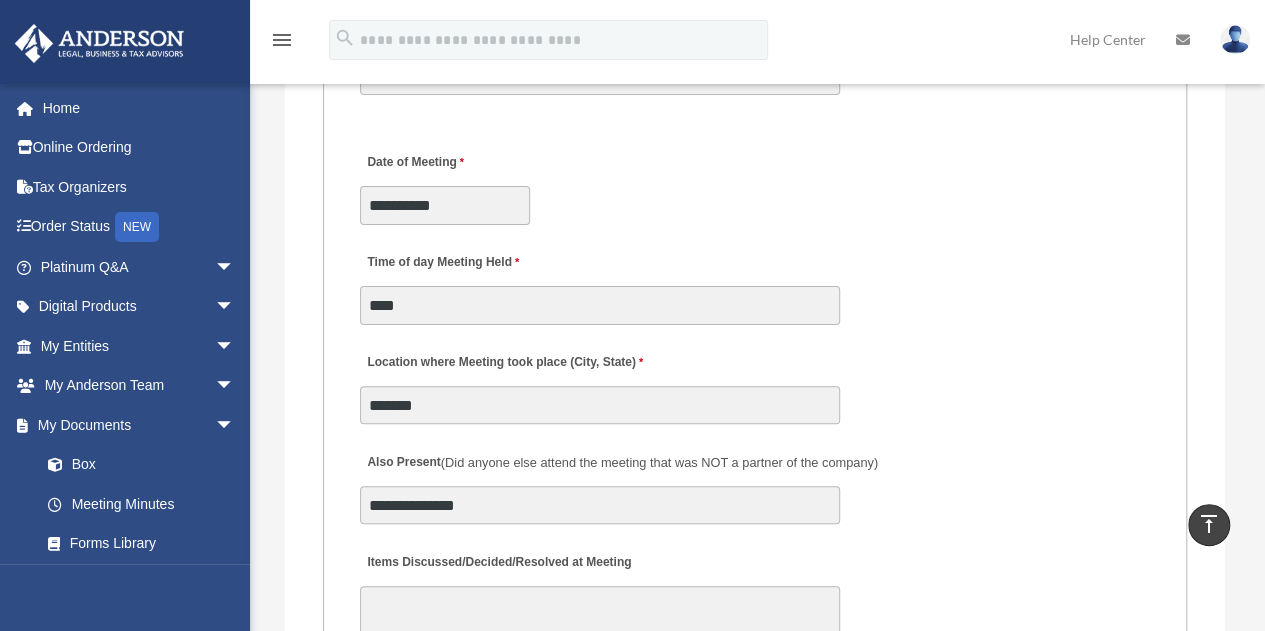 click on "**********" at bounding box center (755, 183) 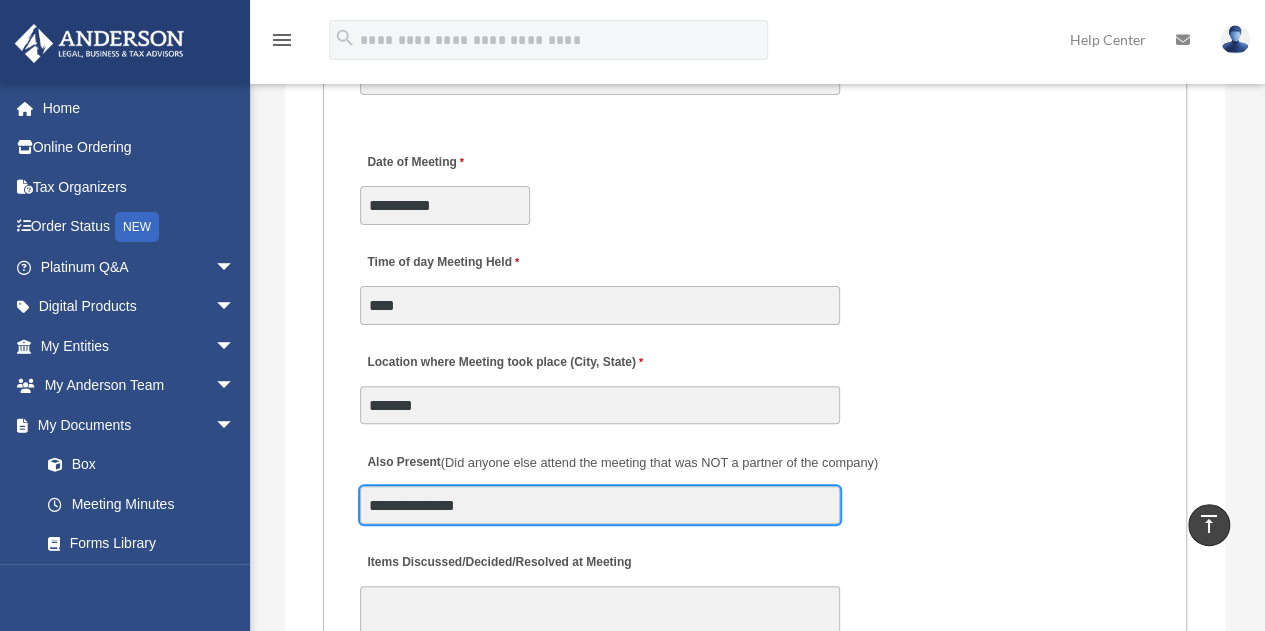 drag, startPoint x: 515, startPoint y: 501, endPoint x: 316, endPoint y: 503, distance: 199.01006 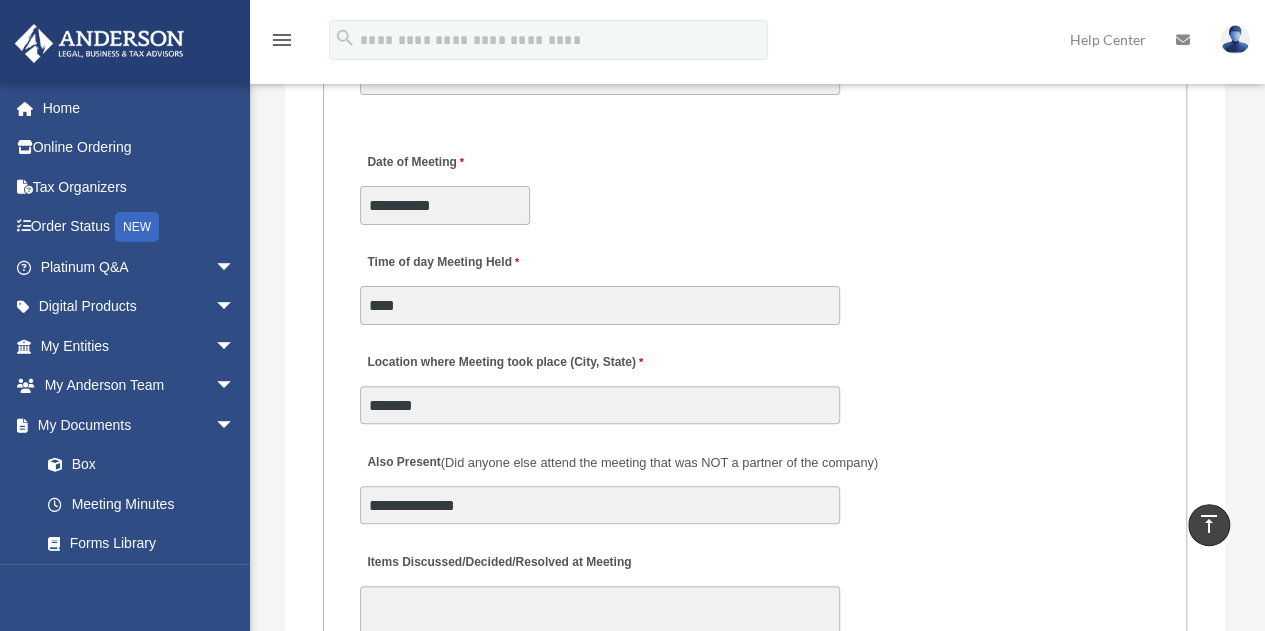click on "Time of day Meeting Held ****" at bounding box center (755, 283) 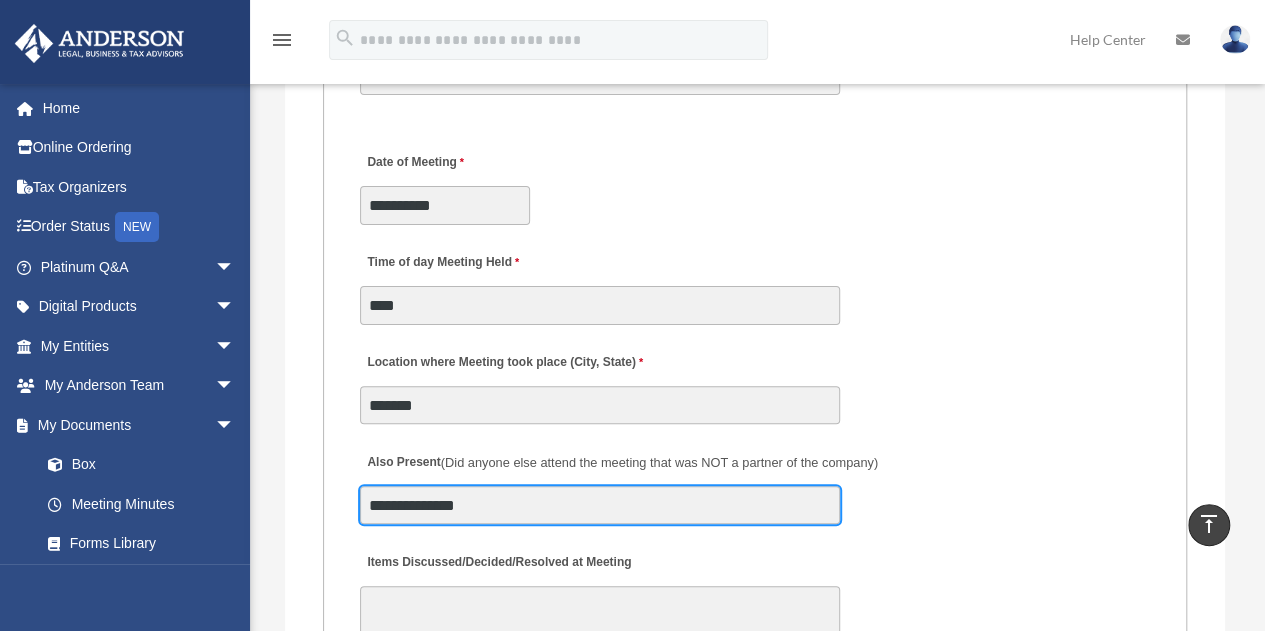 click on "**********" at bounding box center (600, 505) 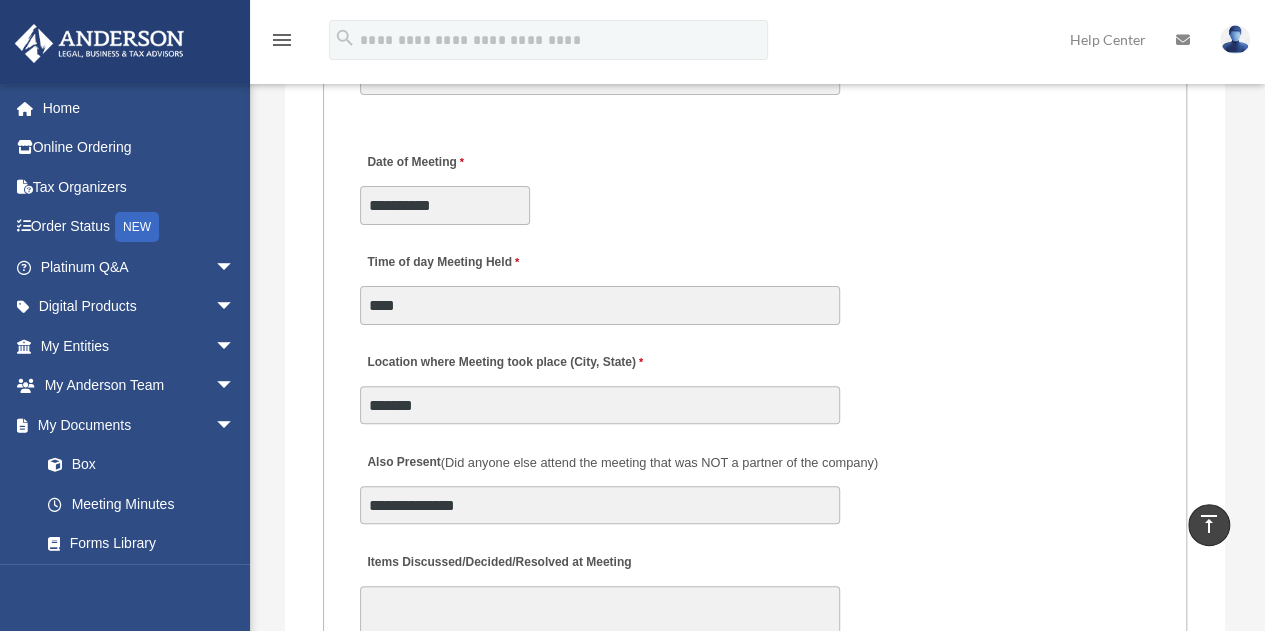 click on "**********" at bounding box center [755, 183] 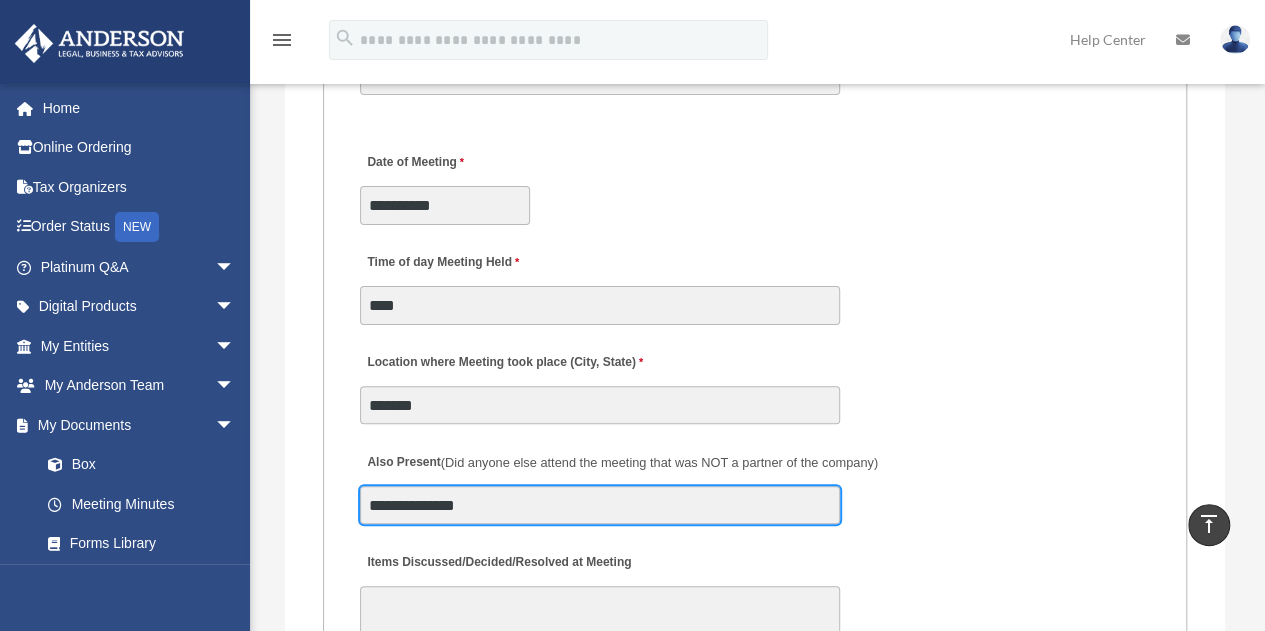 drag, startPoint x: 482, startPoint y: 507, endPoint x: 339, endPoint y: 514, distance: 143.17122 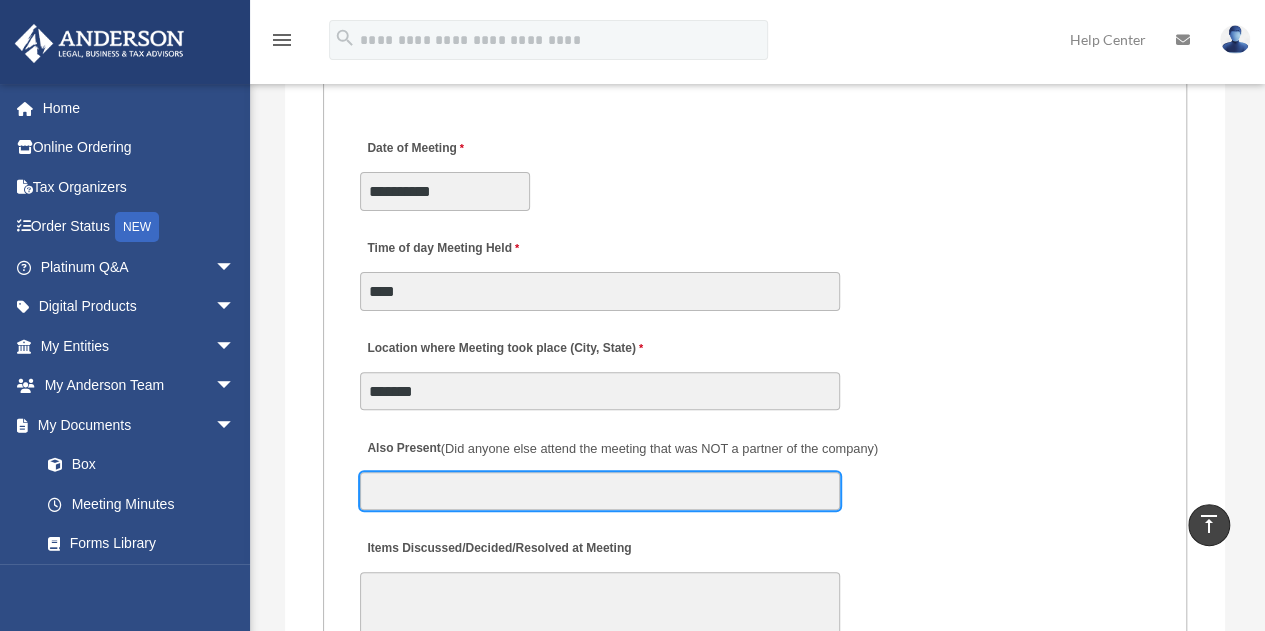 scroll, scrollTop: 4000, scrollLeft: 0, axis: vertical 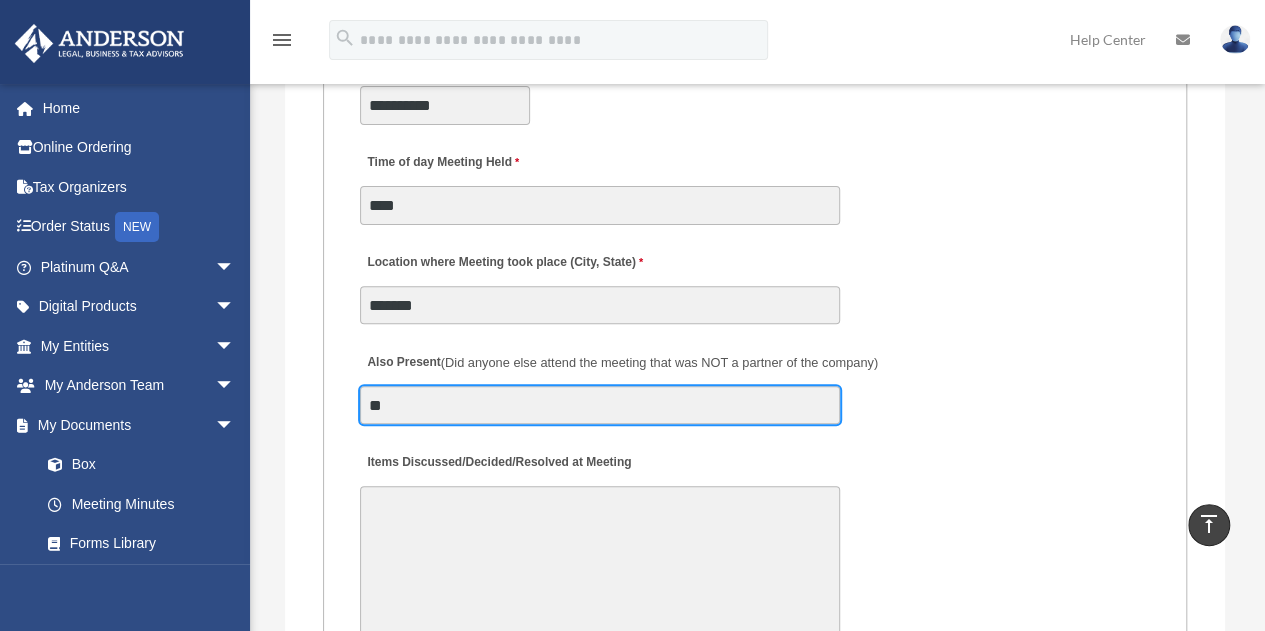type on "**" 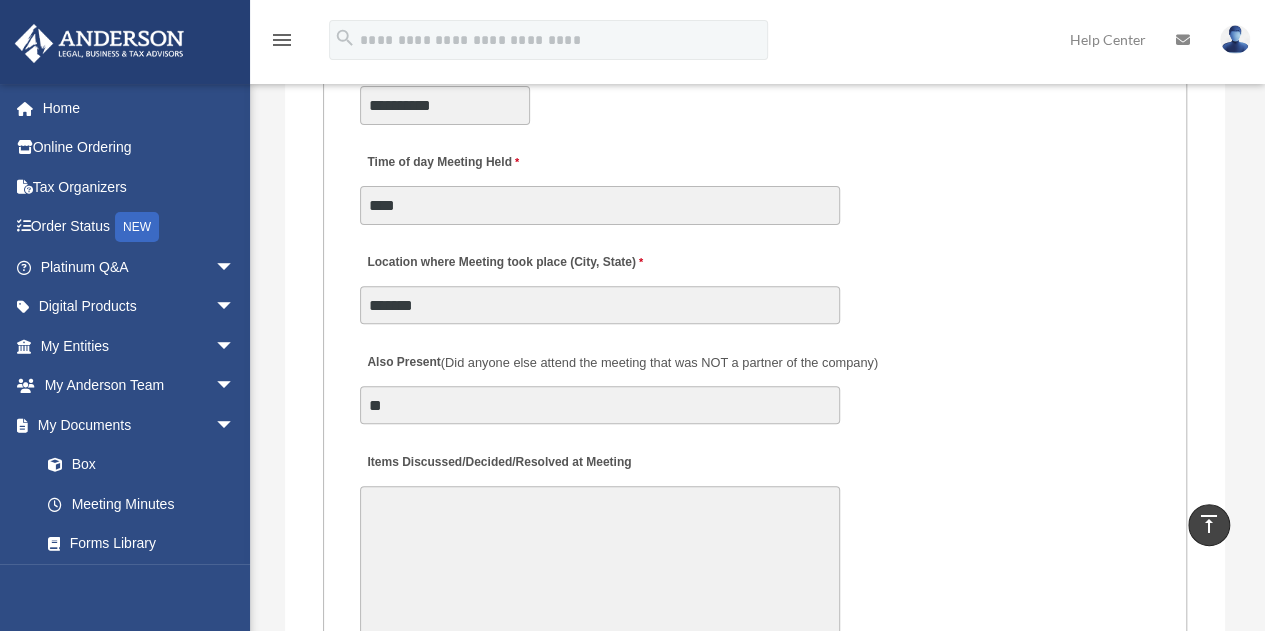click on "Items Discussed/Decided/Resolved at Meeting" at bounding box center (600, 561) 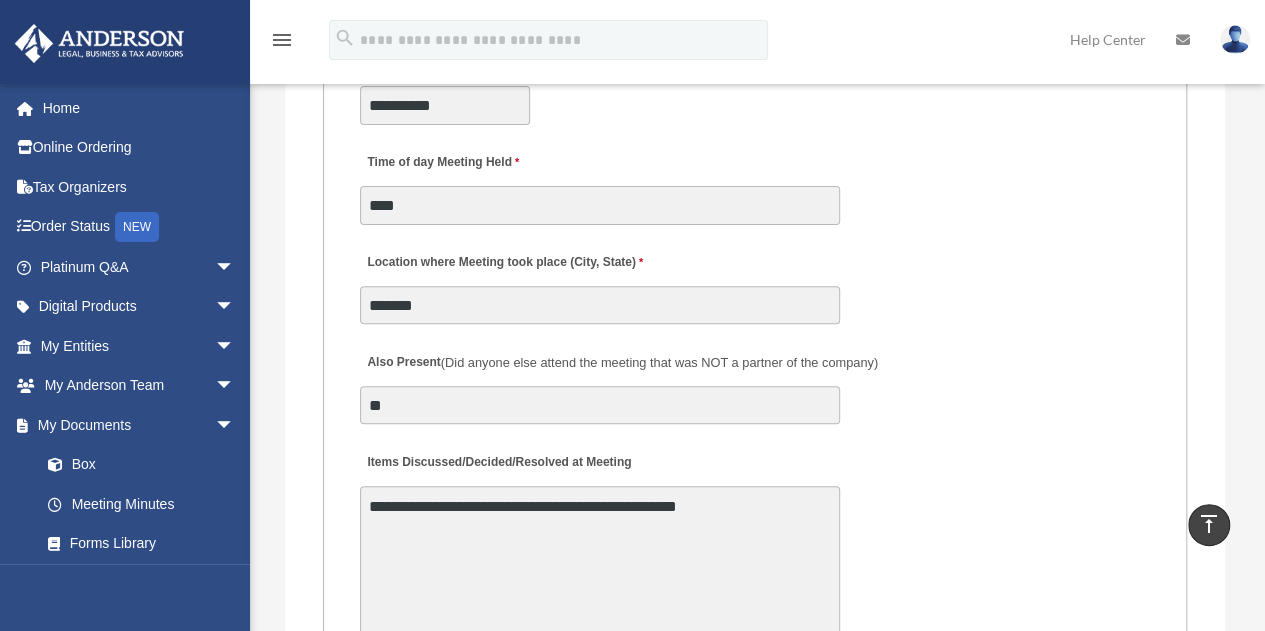 click on "**********" at bounding box center [600, 561] 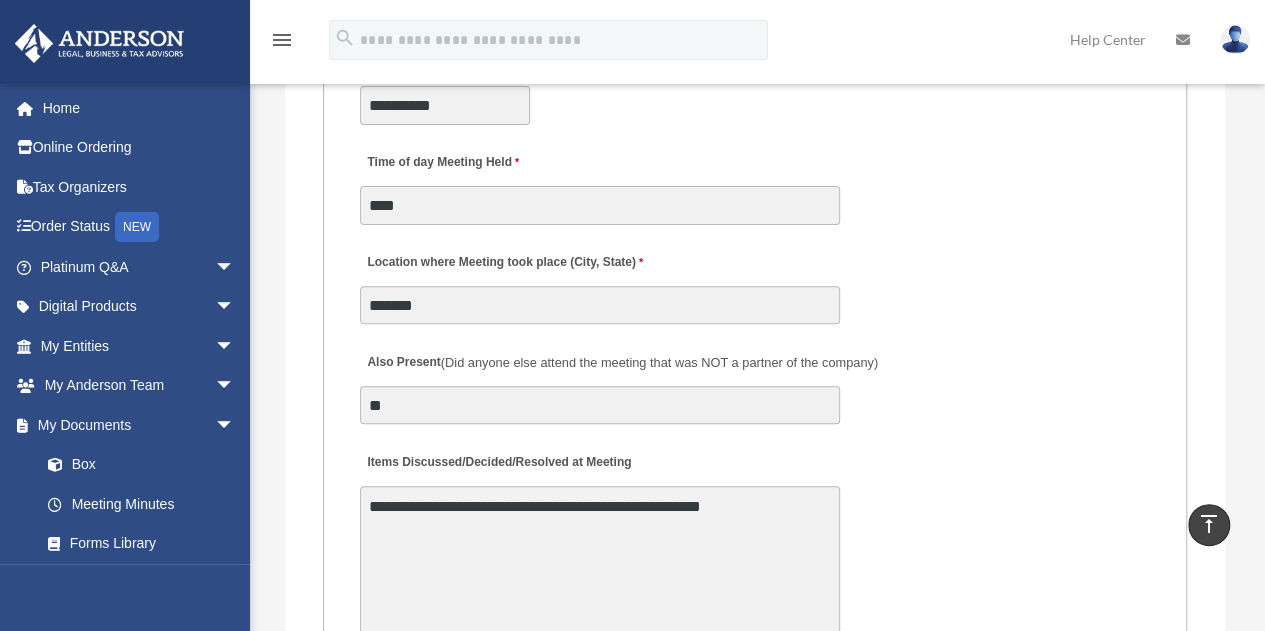 click on "**********" at bounding box center (600, 561) 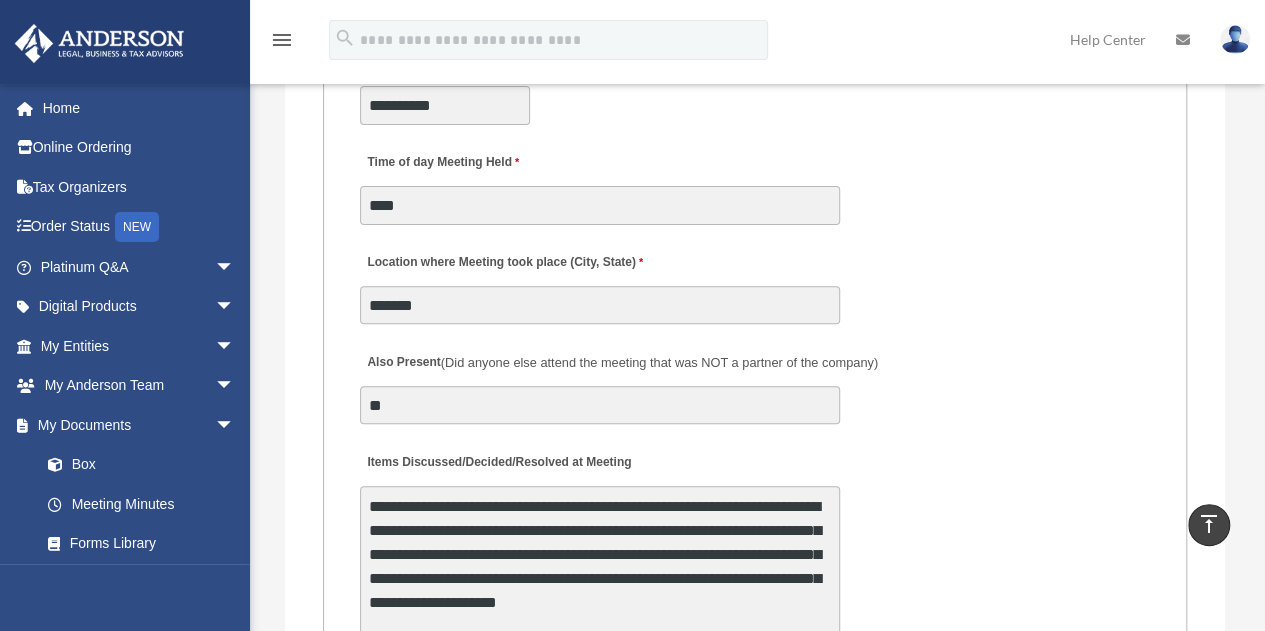 scroll, scrollTop: 0, scrollLeft: 0, axis: both 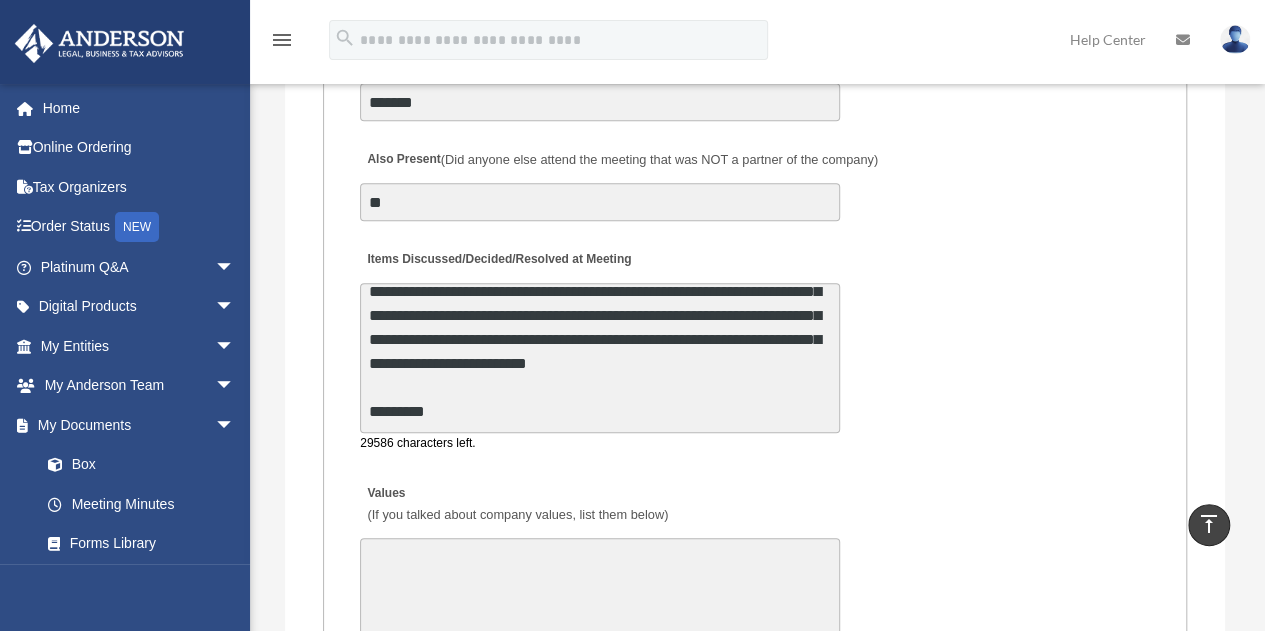 click on "**********" at bounding box center [600, 358] 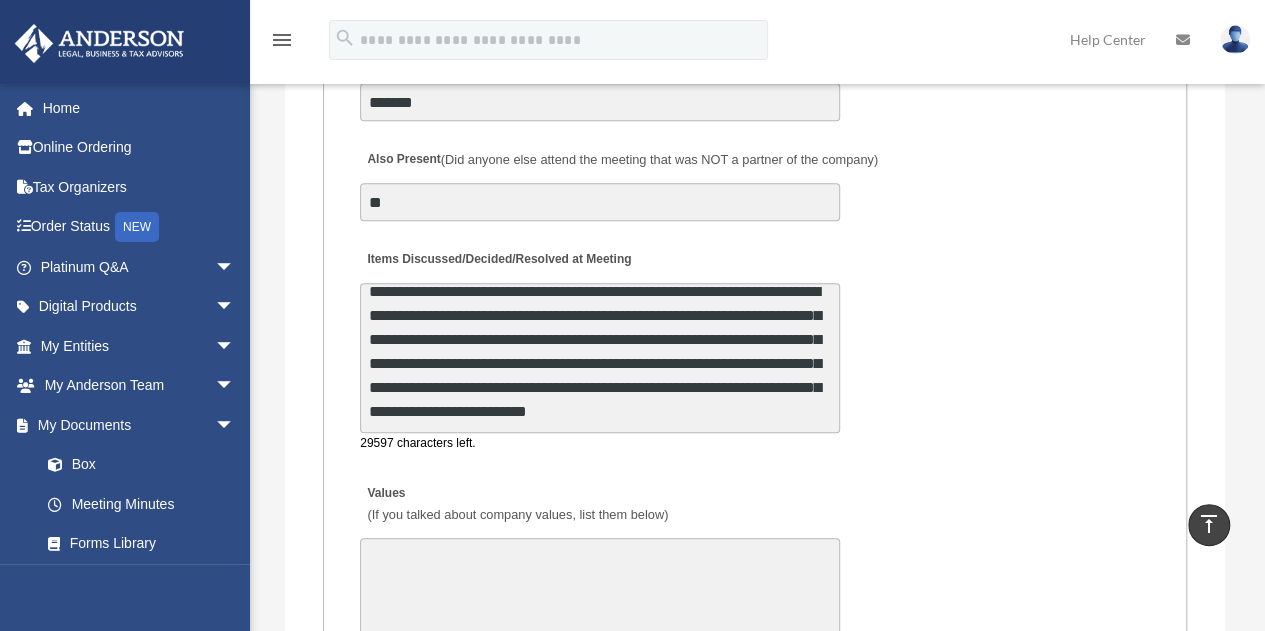 scroll, scrollTop: 35, scrollLeft: 0, axis: vertical 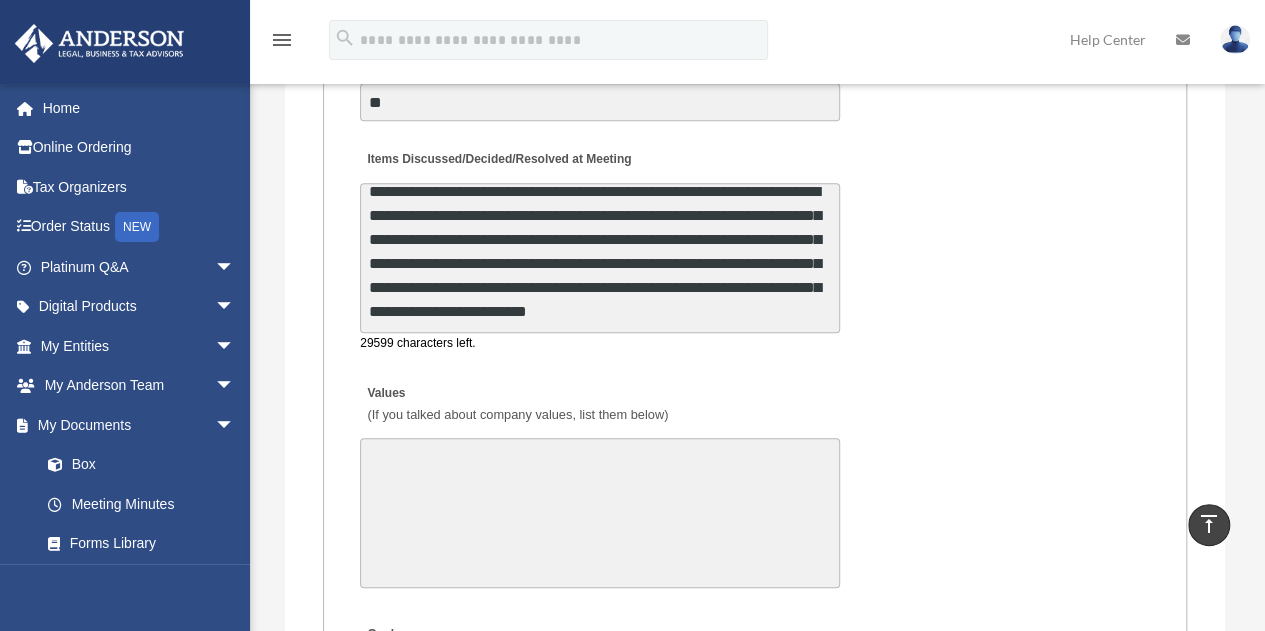 type on "**********" 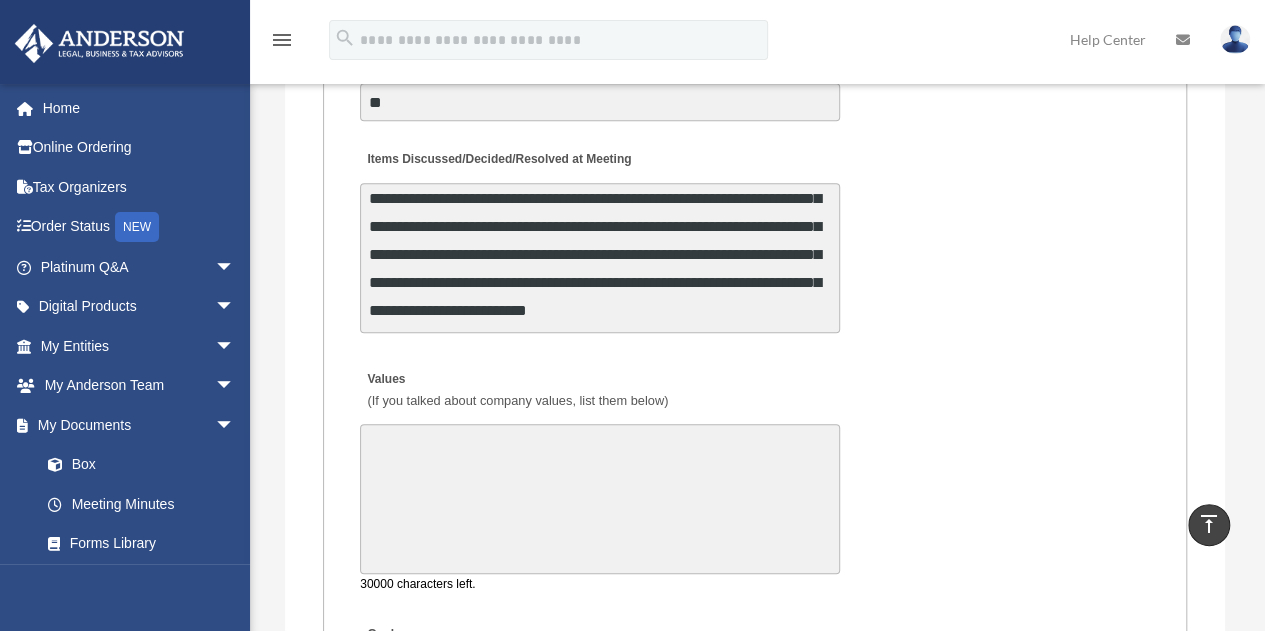 scroll, scrollTop: 59, scrollLeft: 0, axis: vertical 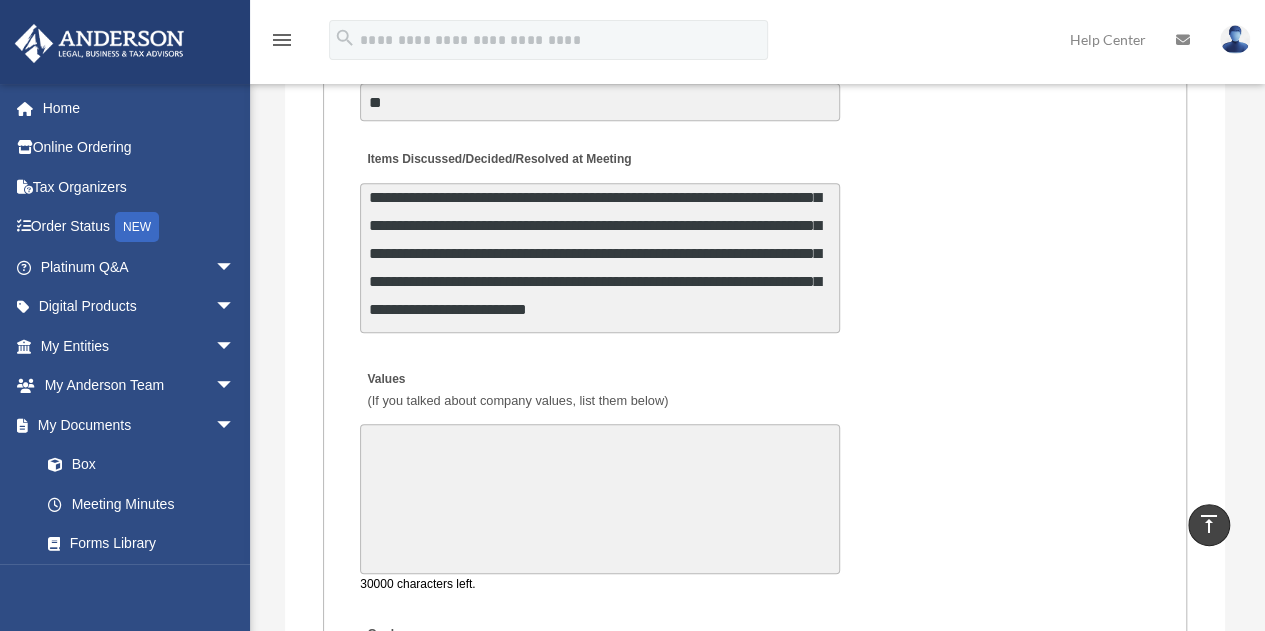 click on "Values (If you talked about company values, list them below)" at bounding box center (600, 499) 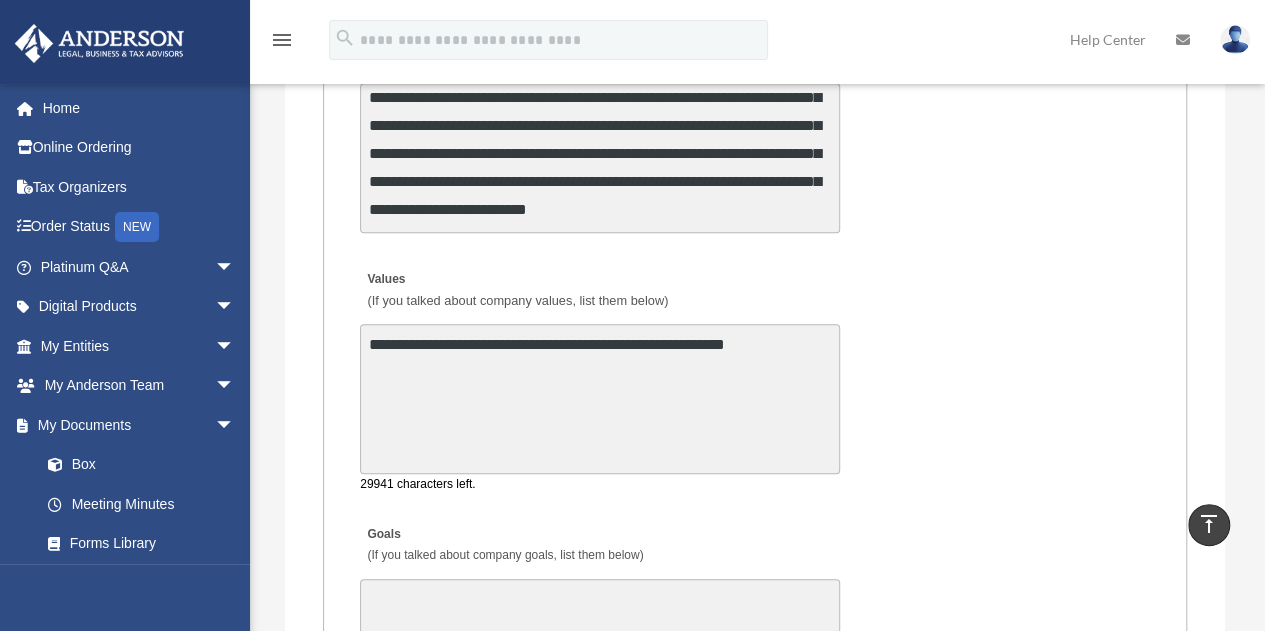 scroll, scrollTop: 4503, scrollLeft: 0, axis: vertical 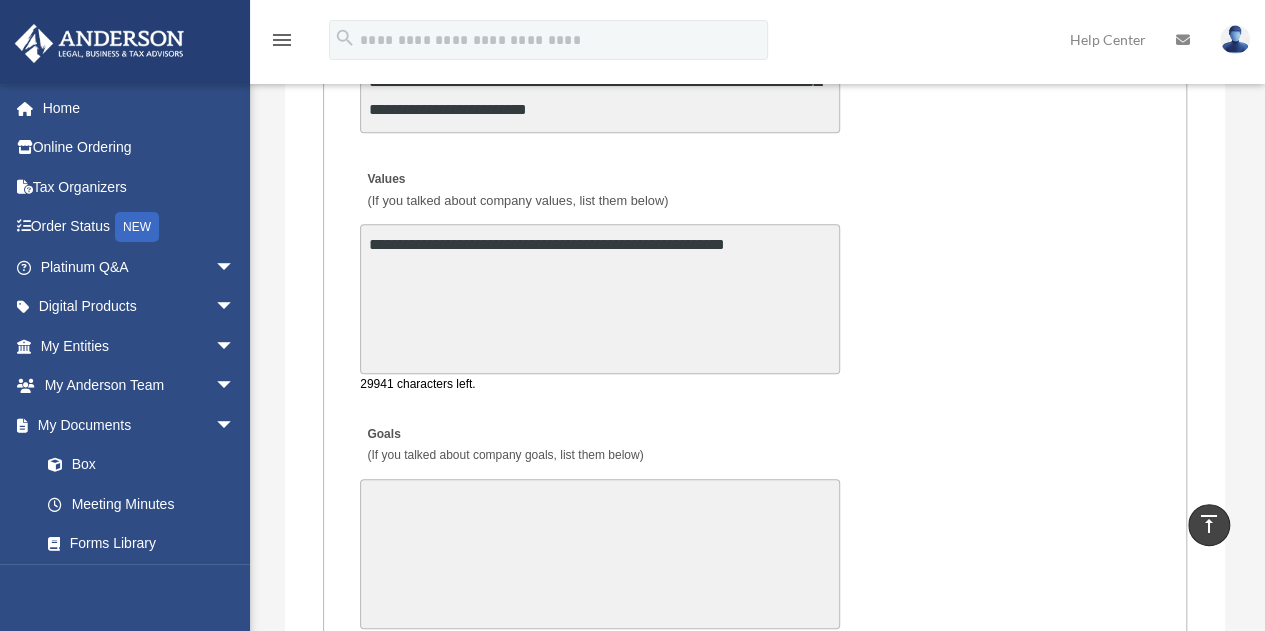 type on "**********" 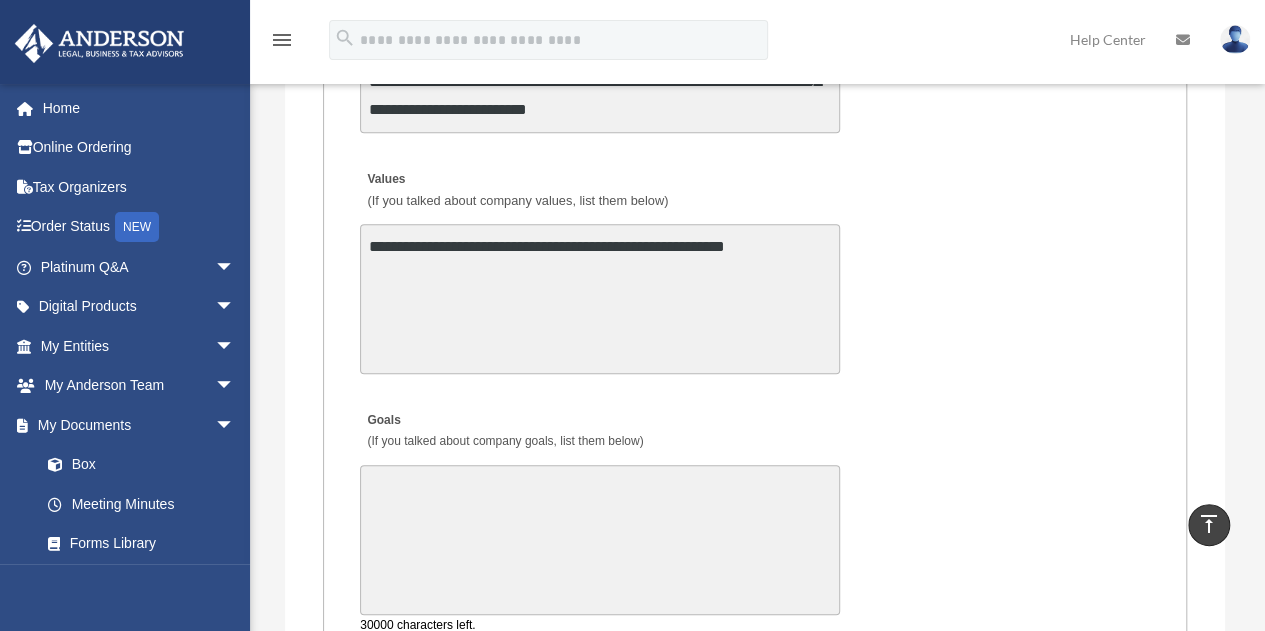 click on "Goals (If you talked about company goals, list them below)" at bounding box center (600, 540) 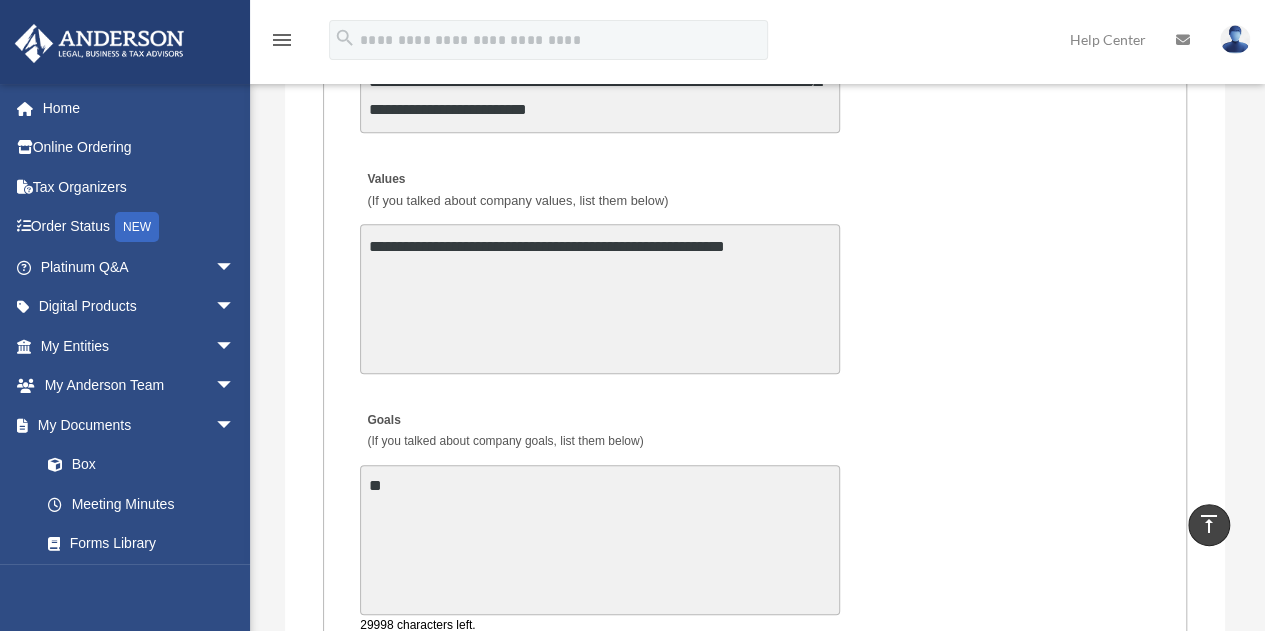 type on "*" 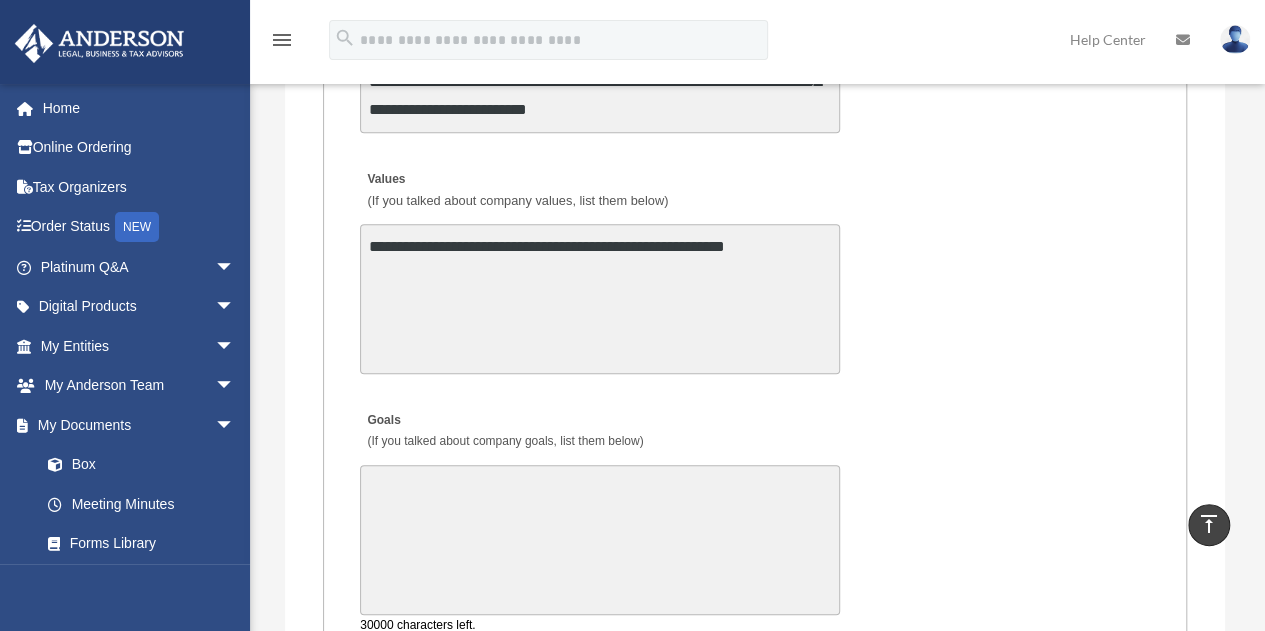 type on "*" 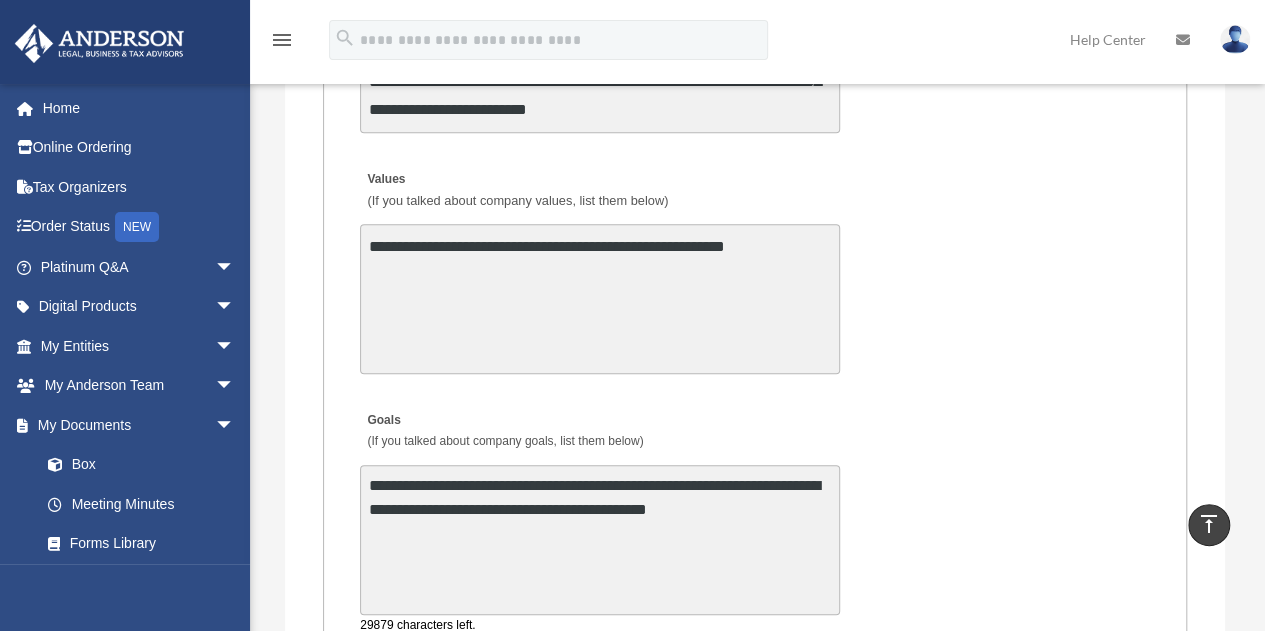click on "**********" at bounding box center (600, 540) 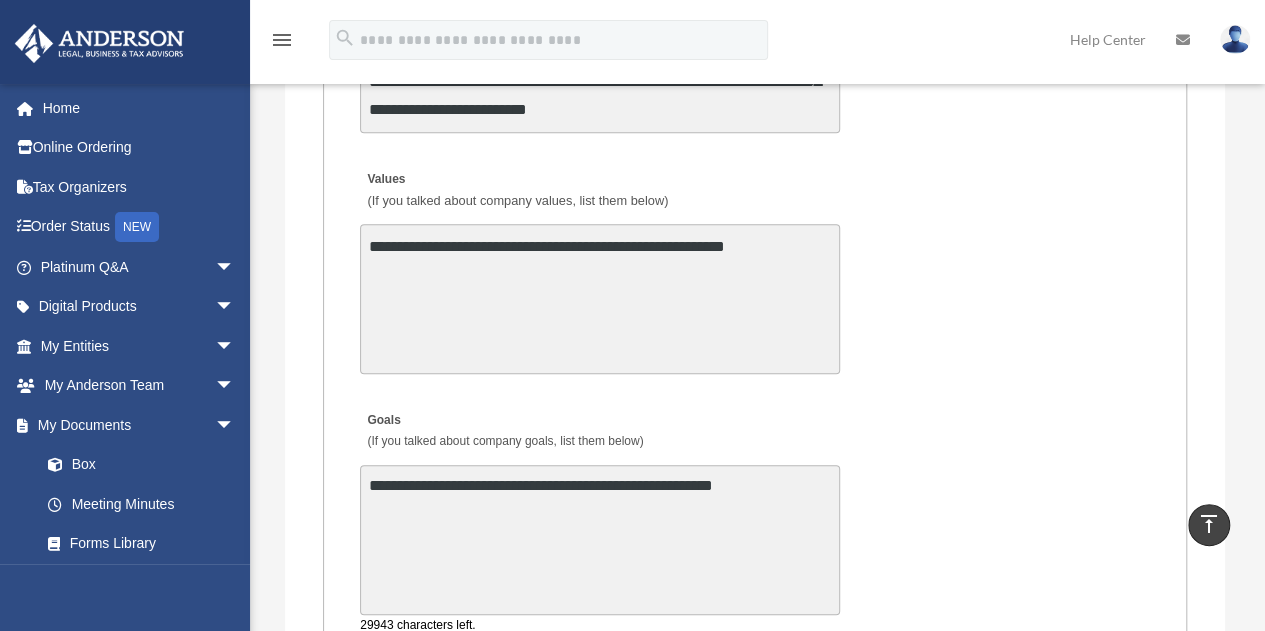 click on "**********" at bounding box center (600, 540) 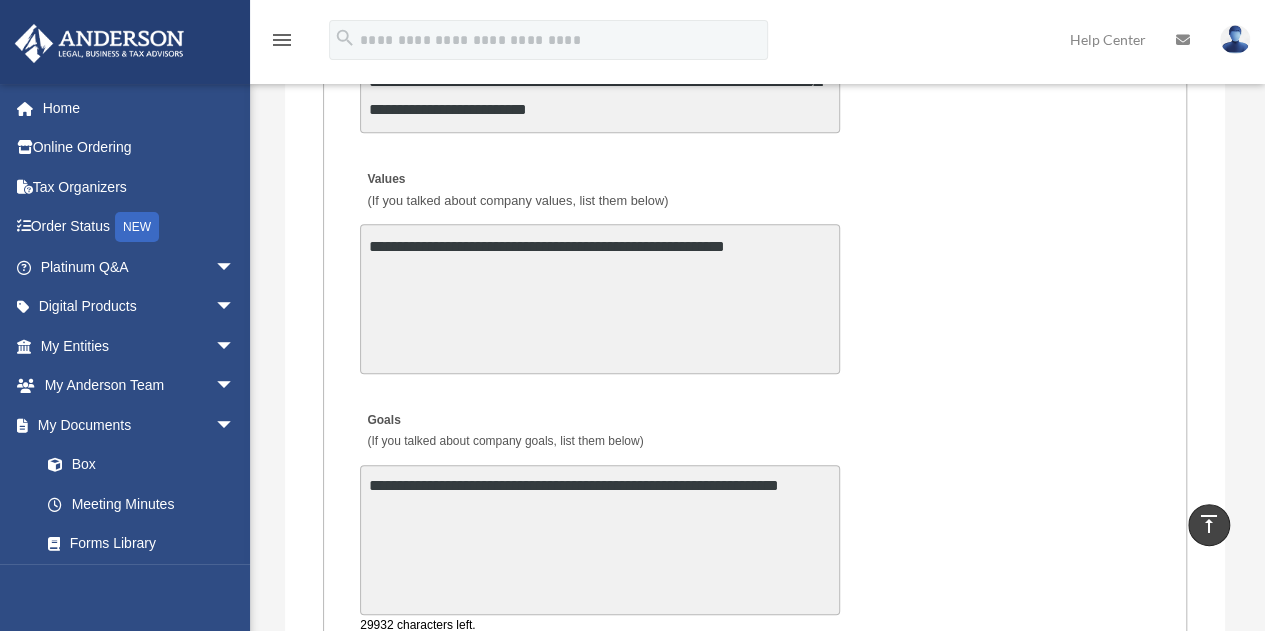 click on "**********" at bounding box center [600, 540] 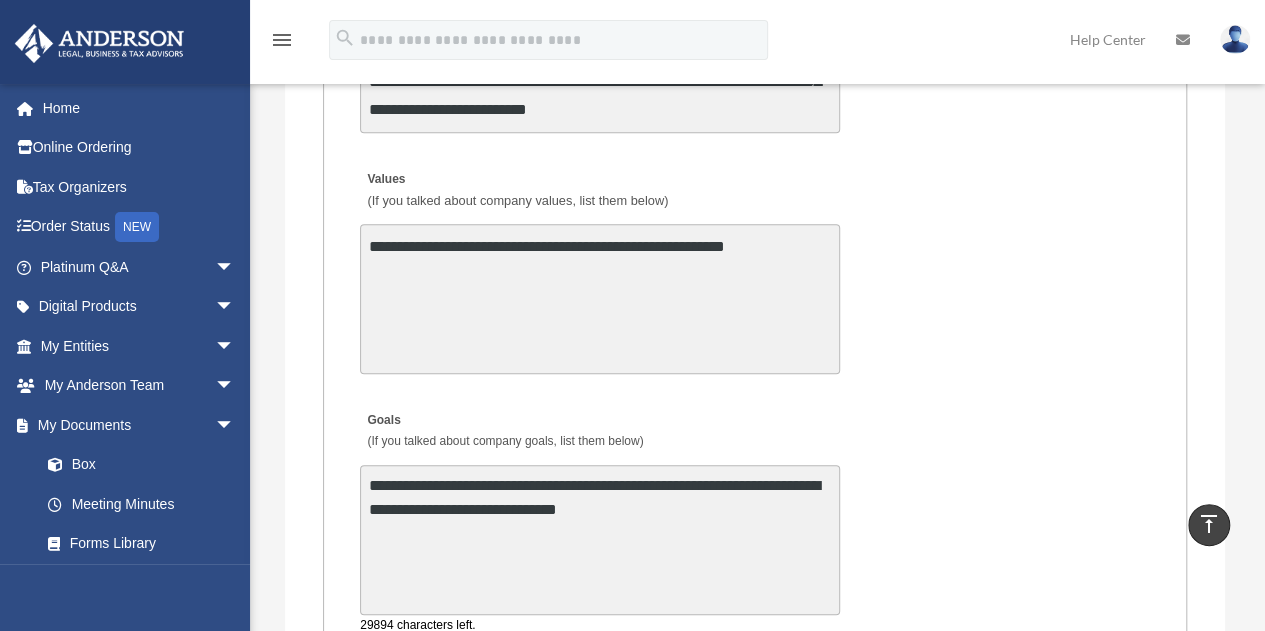 click on "**********" at bounding box center (600, 540) 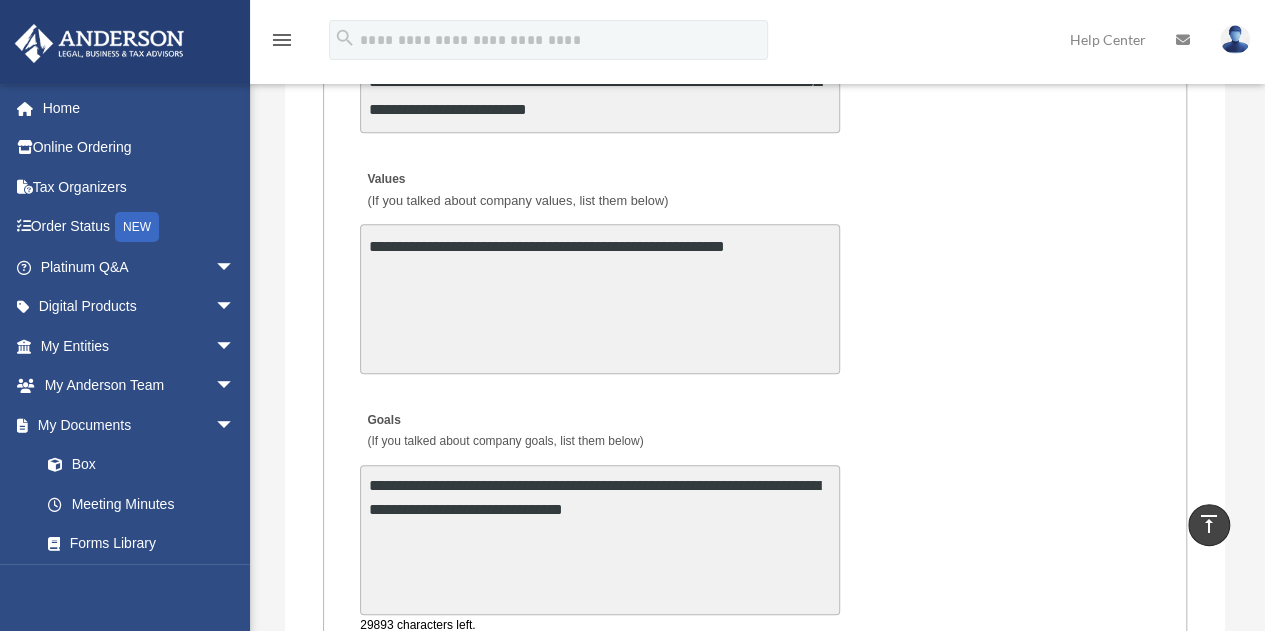 click on "**********" at bounding box center (600, 540) 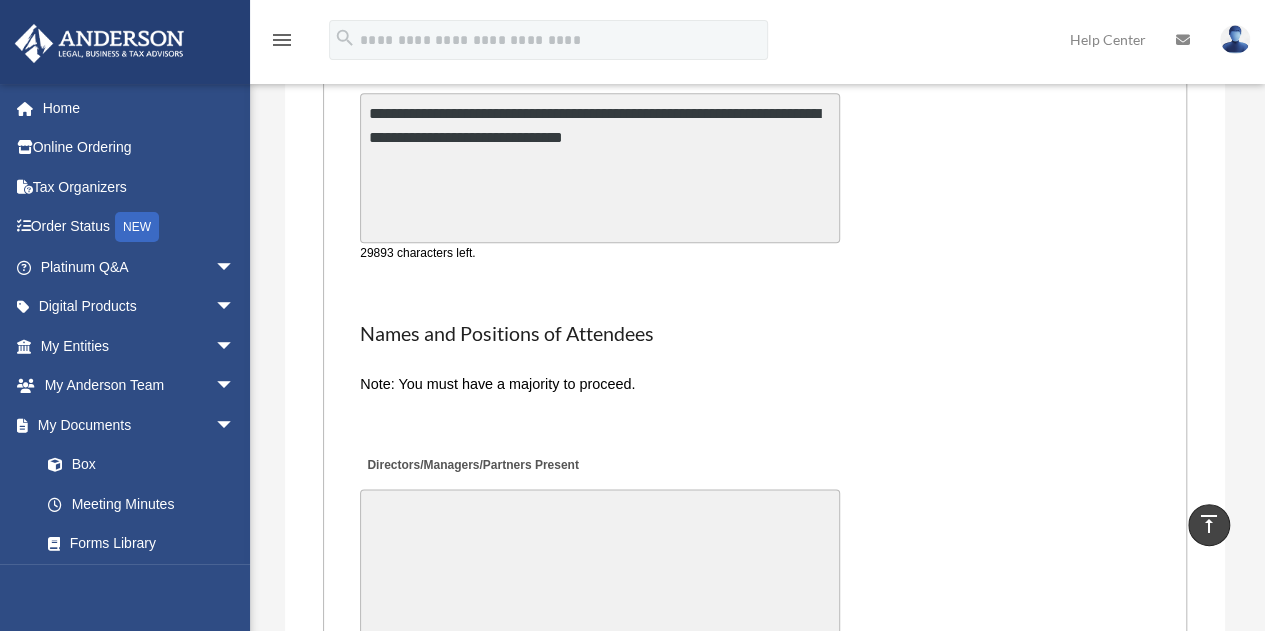 scroll, scrollTop: 4903, scrollLeft: 0, axis: vertical 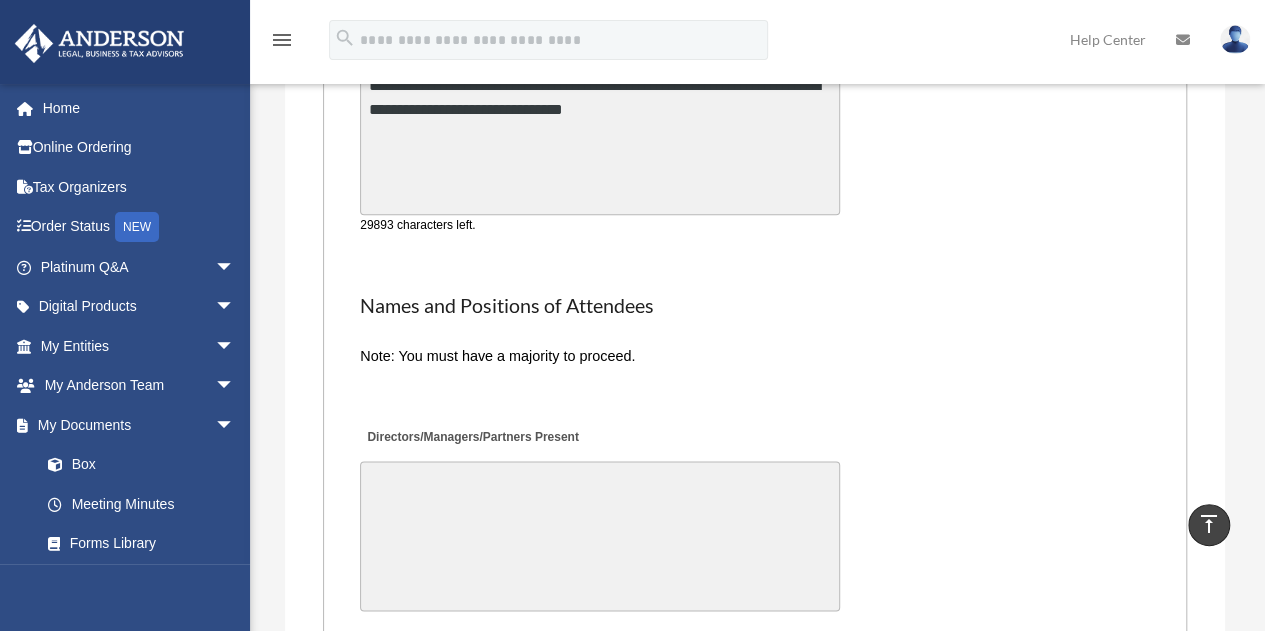 type on "**********" 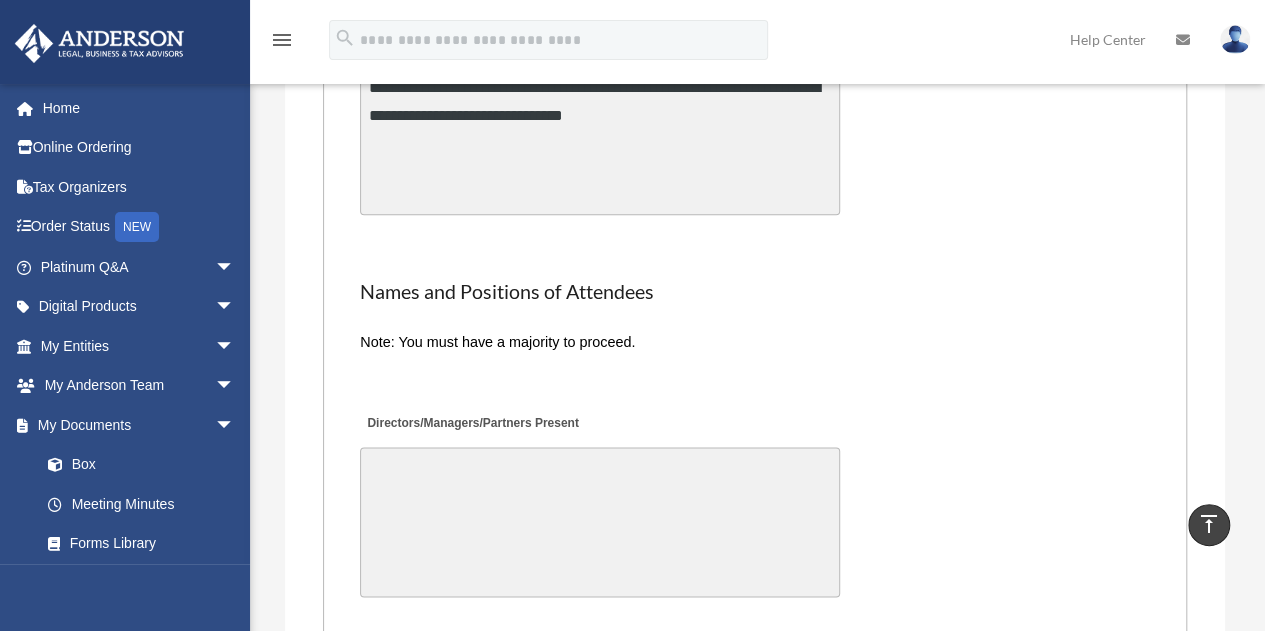 click on "Directors/Managers/Partners Present" at bounding box center (600, 522) 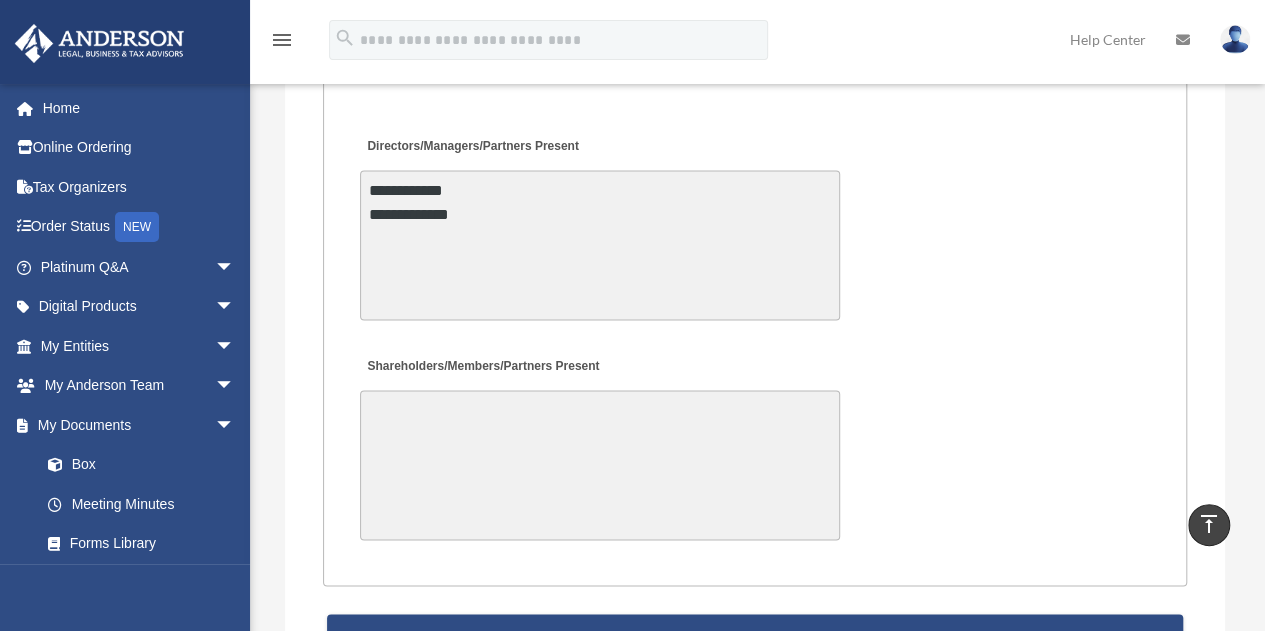scroll, scrollTop: 5103, scrollLeft: 0, axis: vertical 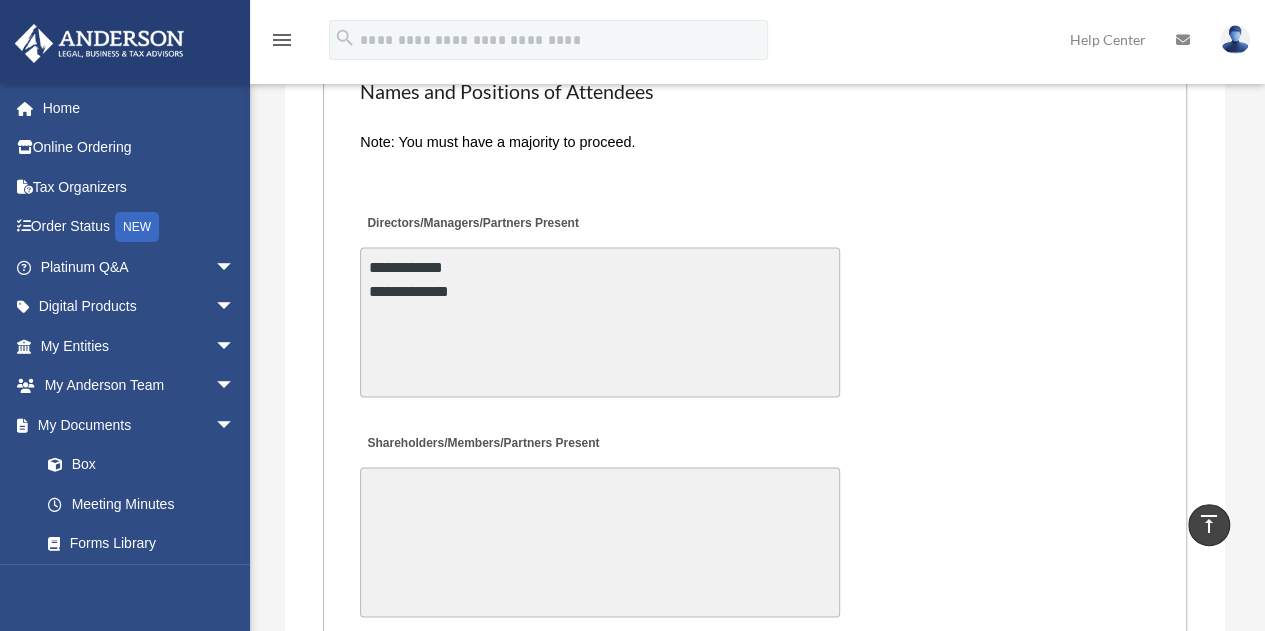 type on "**********" 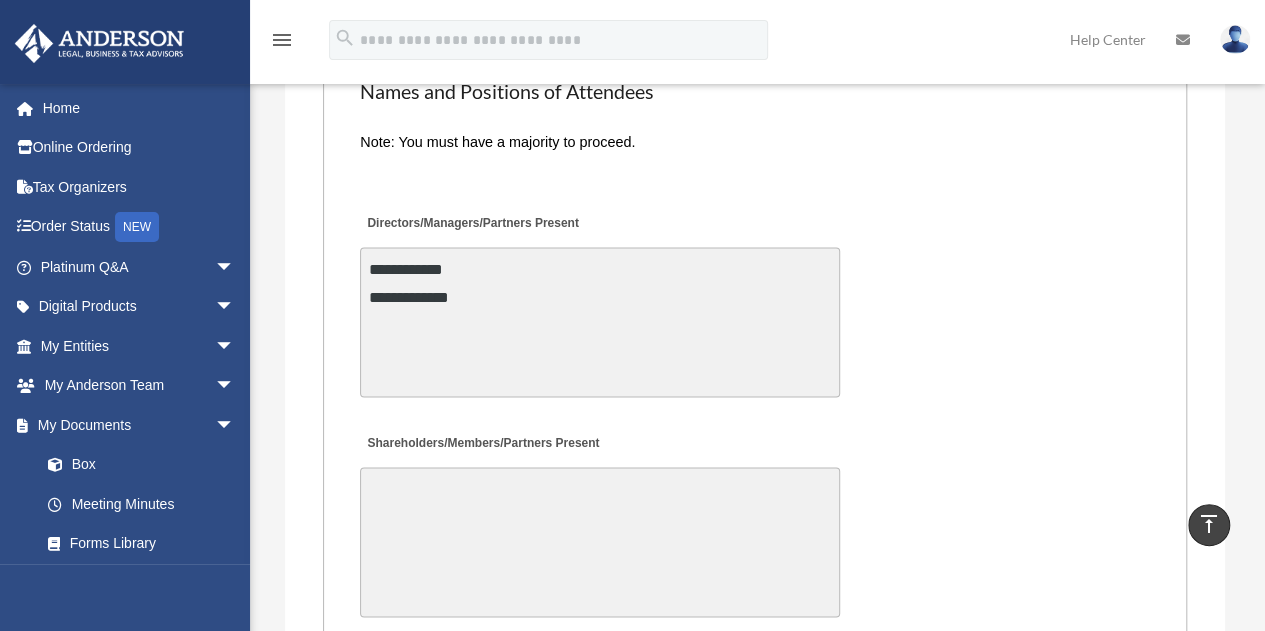 click on "Shareholders/Members/Partners Present" at bounding box center [600, 542] 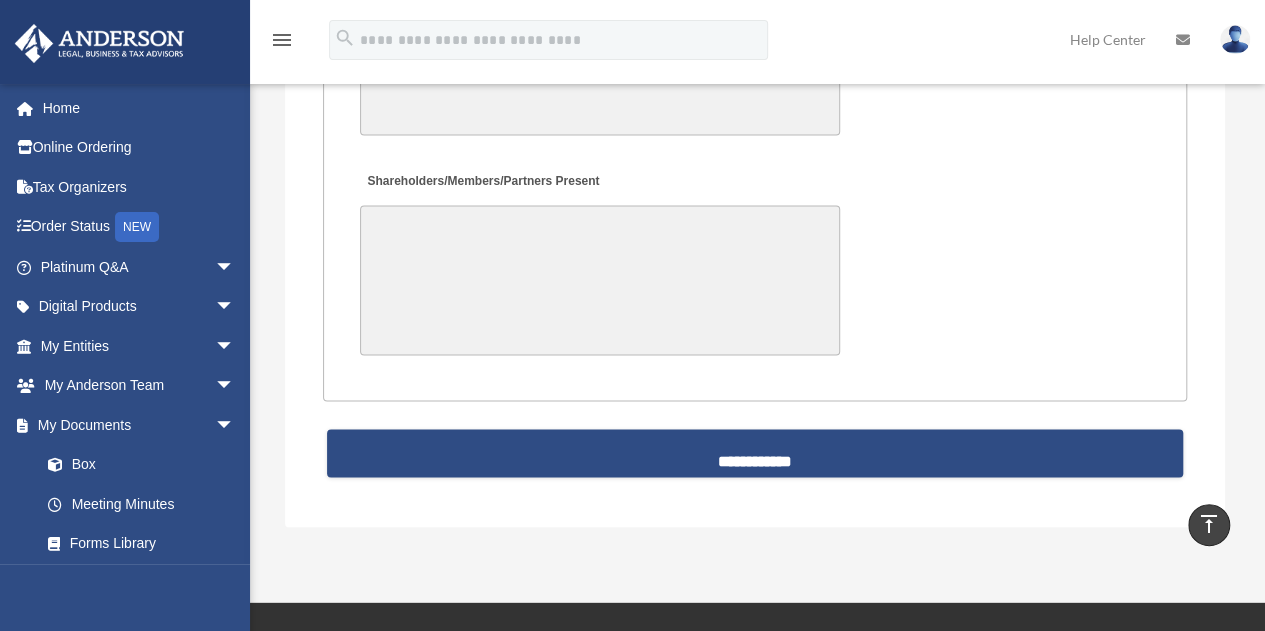 scroll, scrollTop: 5503, scrollLeft: 0, axis: vertical 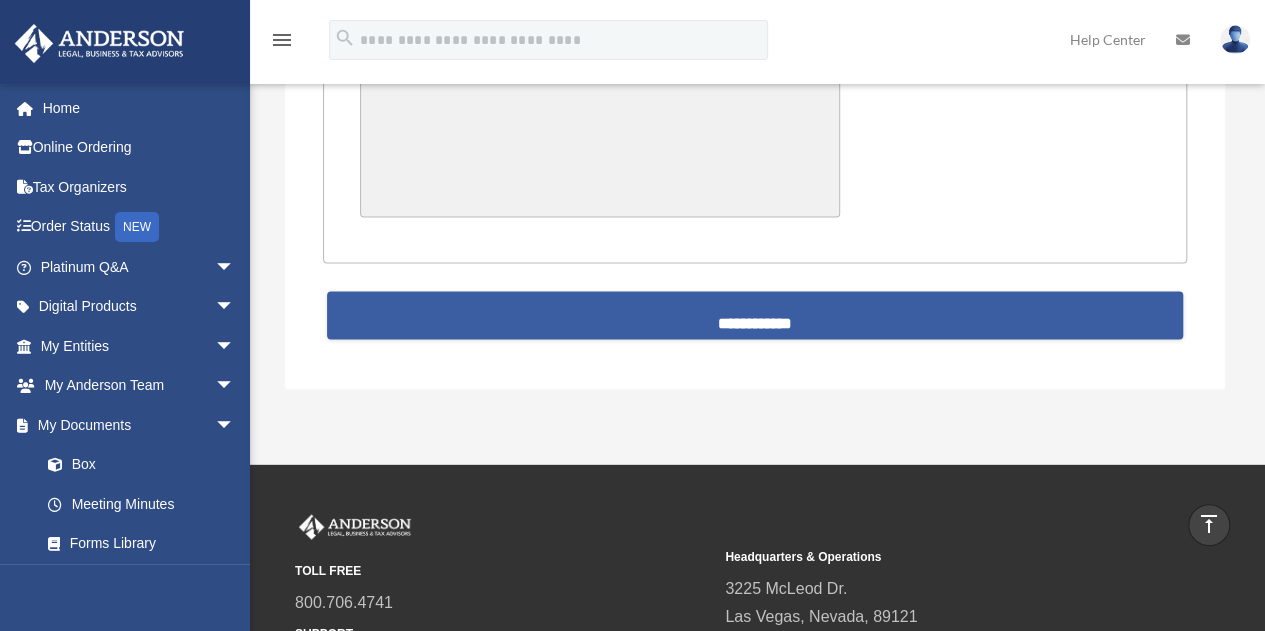 click on "**********" at bounding box center [755, 315] 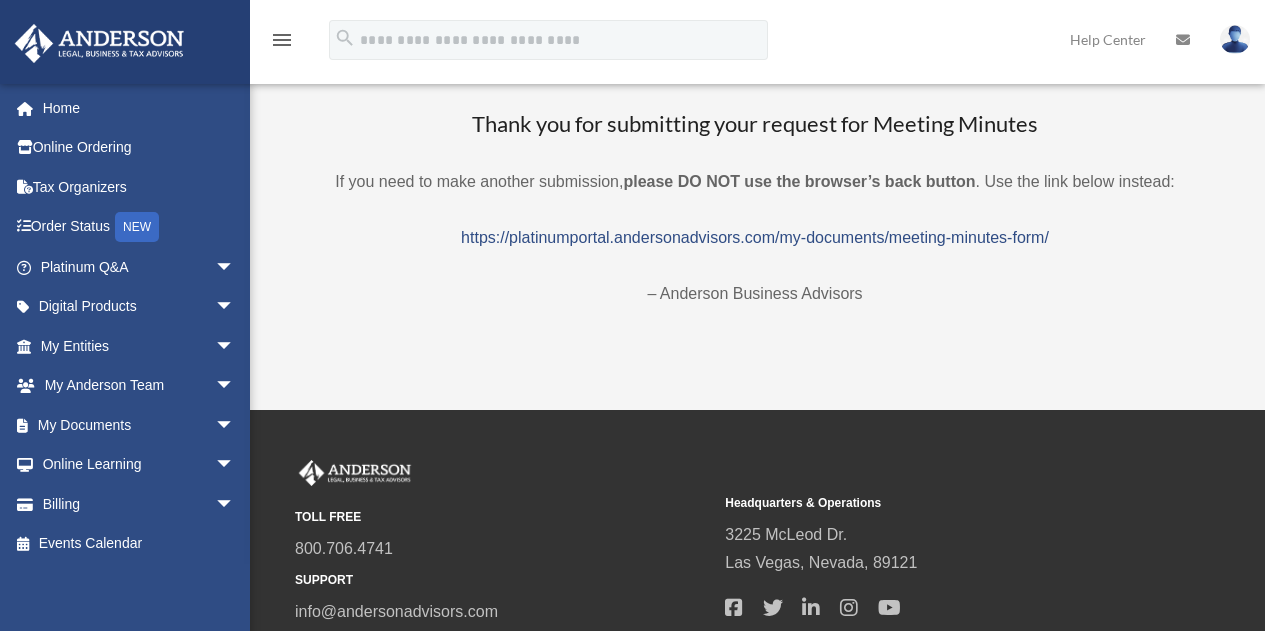 scroll, scrollTop: 0, scrollLeft: 0, axis: both 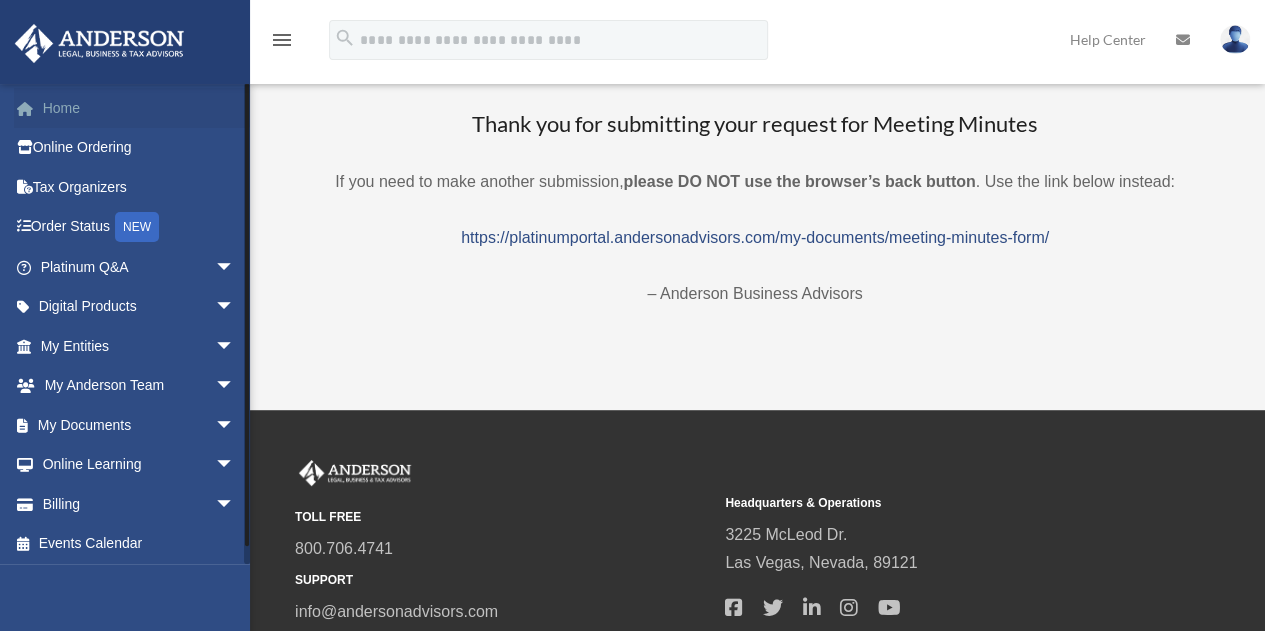 click on "Home" at bounding box center (139, 108) 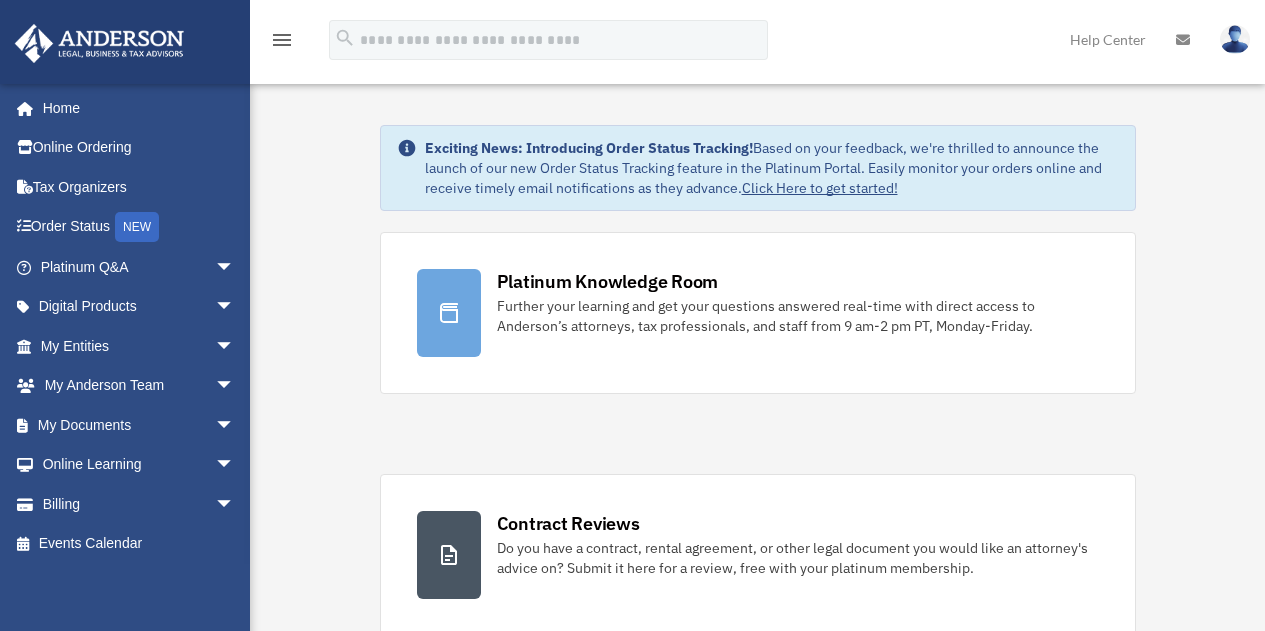 scroll, scrollTop: 0, scrollLeft: 0, axis: both 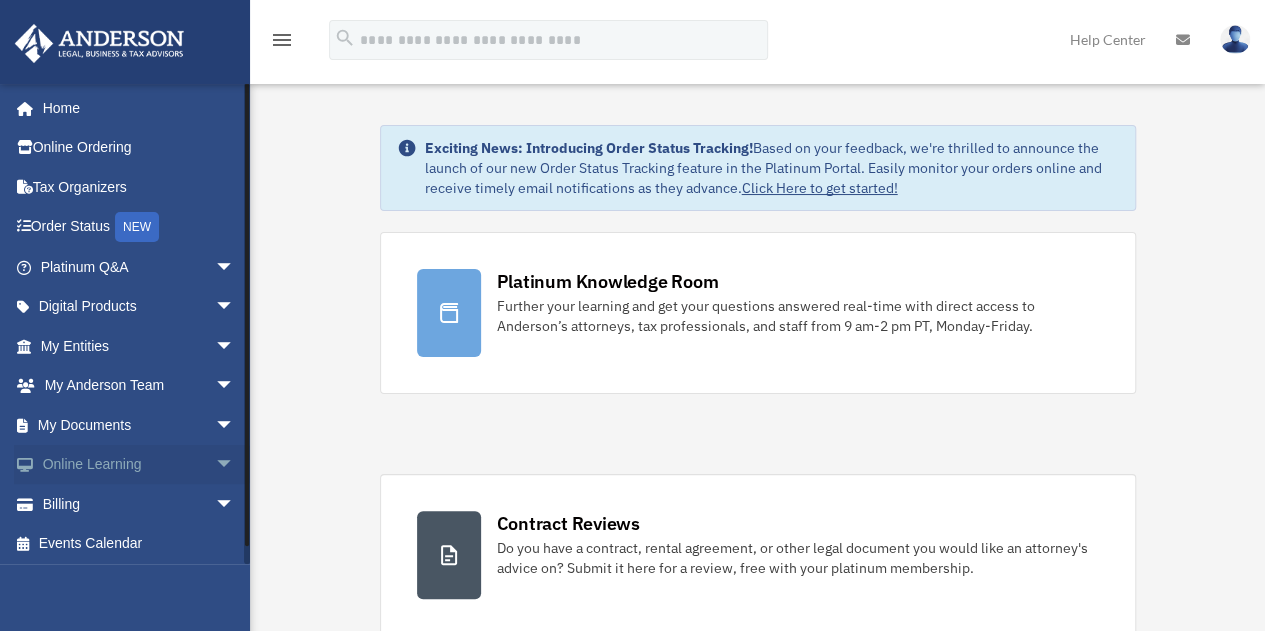click on "Online Learning arrow_drop_down" at bounding box center [139, 465] 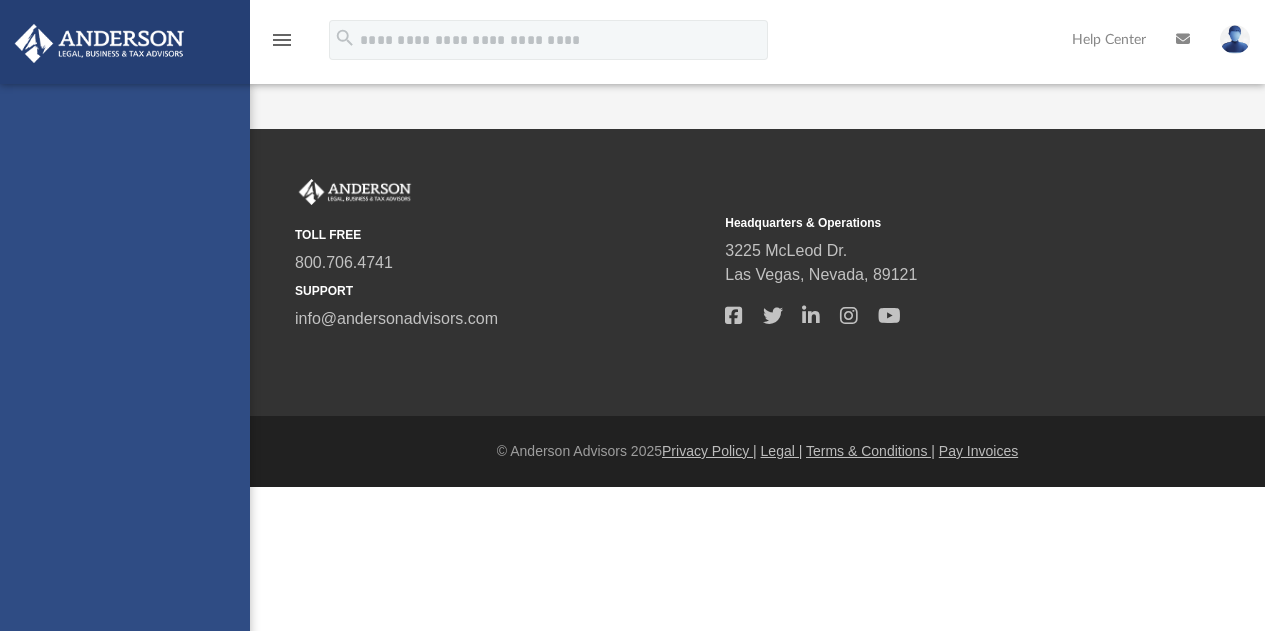 scroll, scrollTop: 0, scrollLeft: 0, axis: both 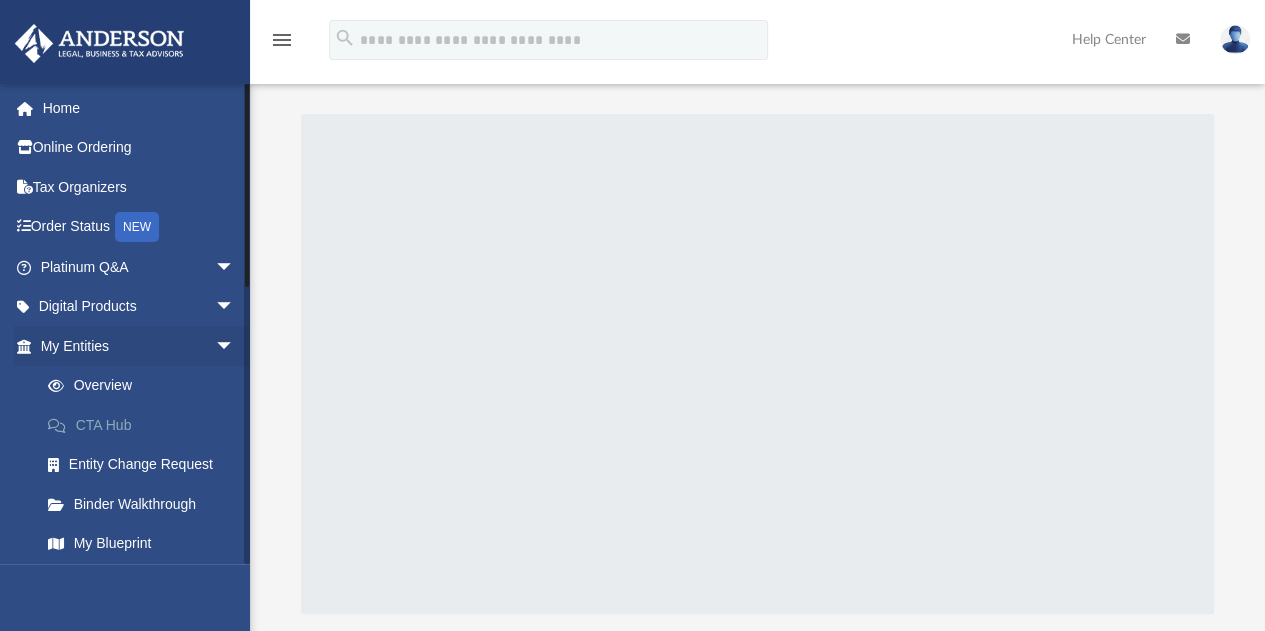 click on "CTA Hub" at bounding box center [146, 425] 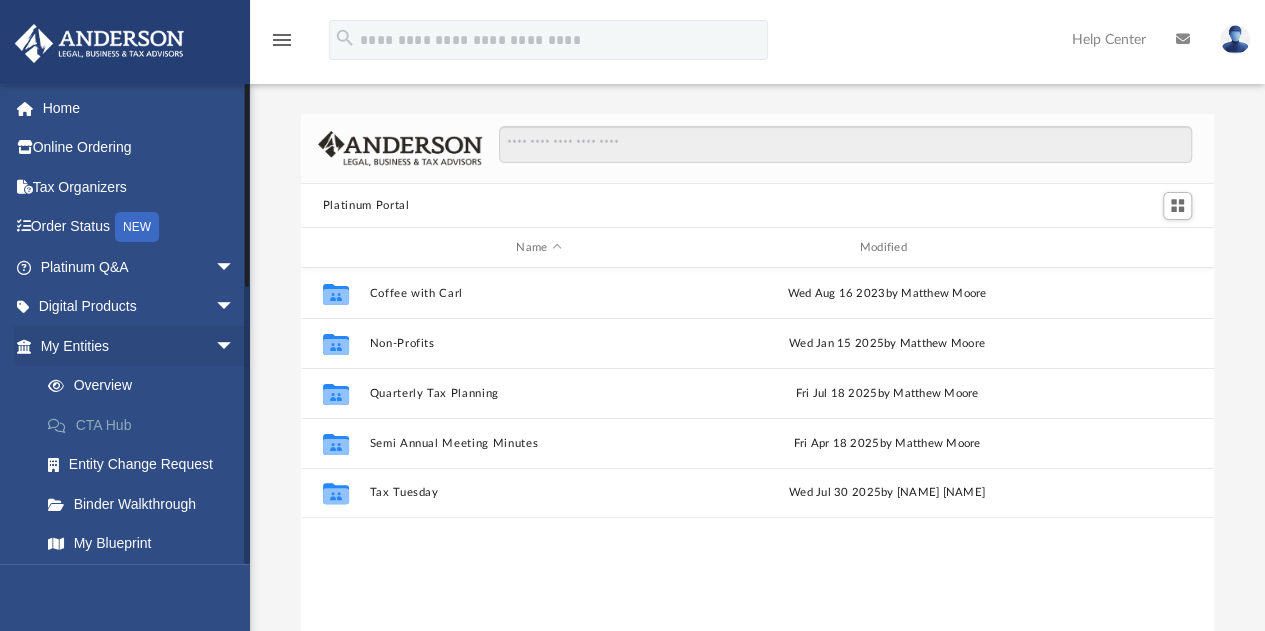 scroll, scrollTop: 16, scrollLeft: 16, axis: both 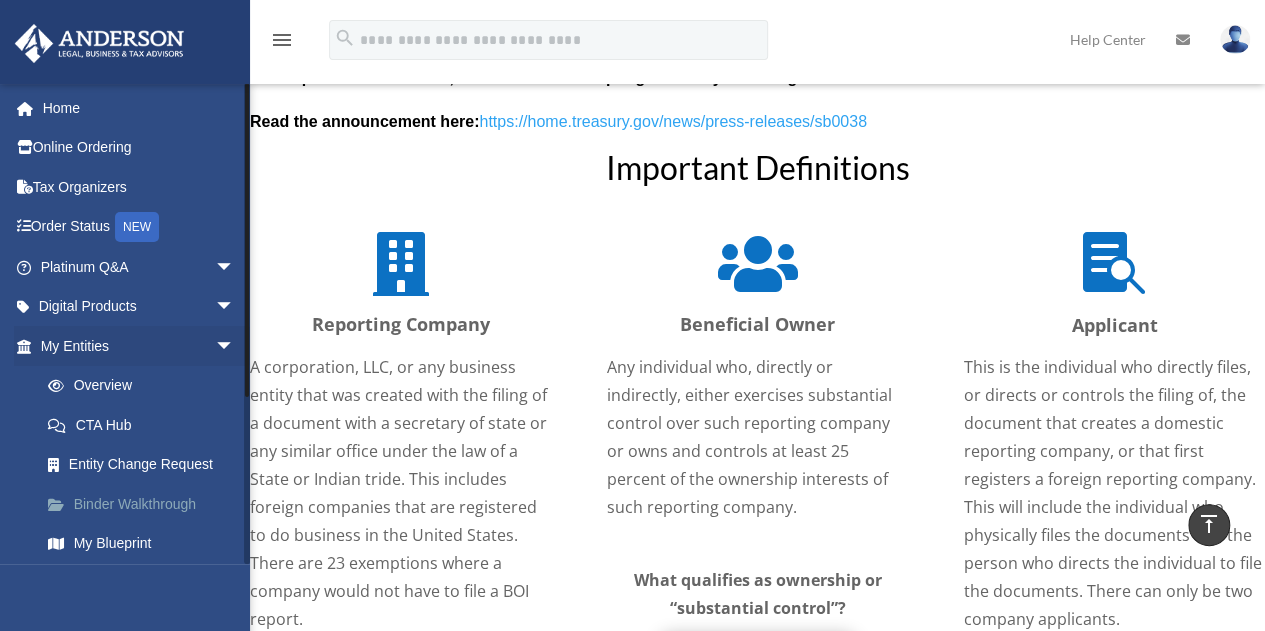 click on "Binder Walkthrough" at bounding box center (146, 504) 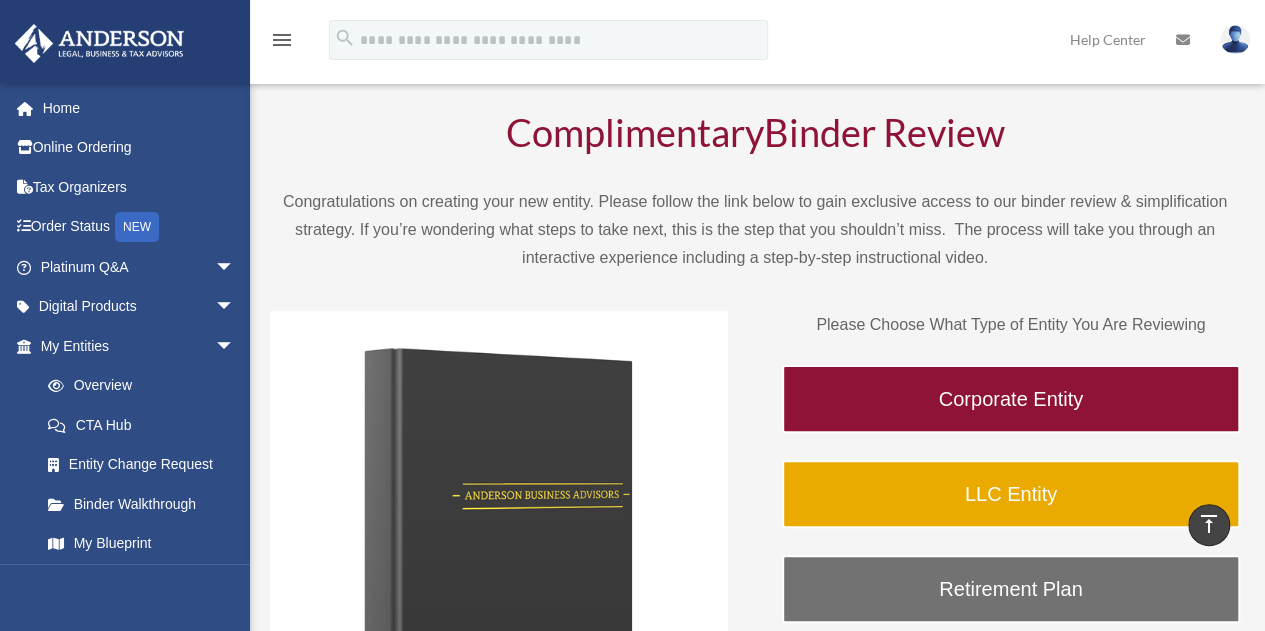 scroll, scrollTop: 0, scrollLeft: 0, axis: both 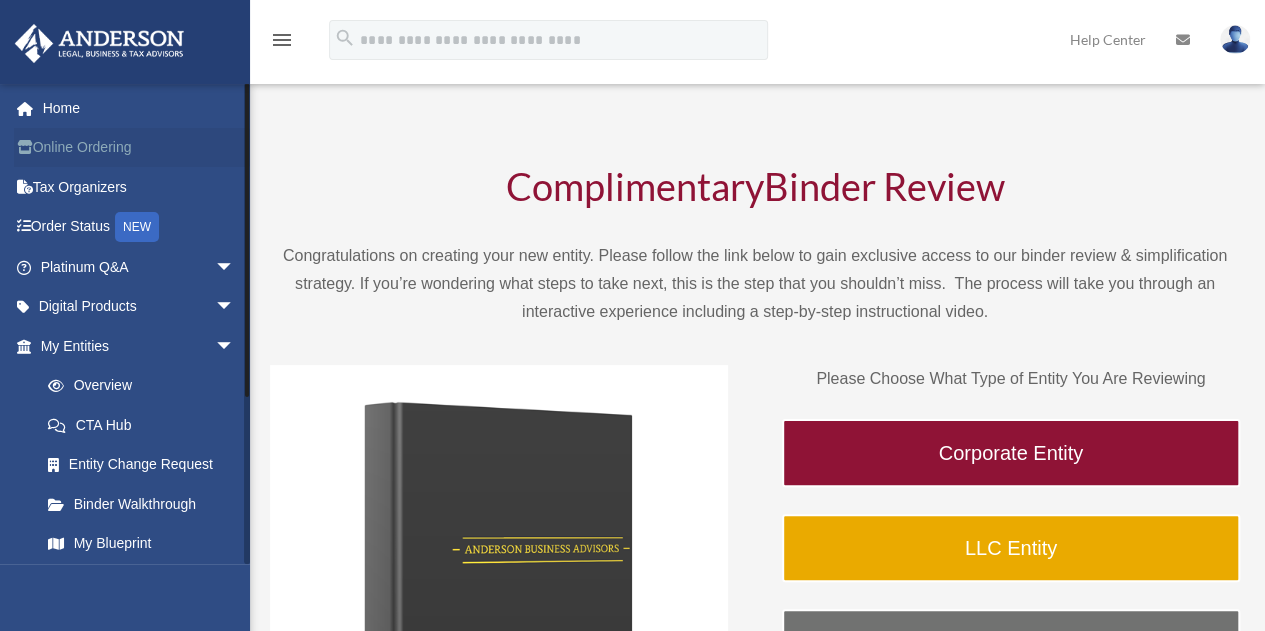 click on "Online Ordering" at bounding box center [139, 148] 